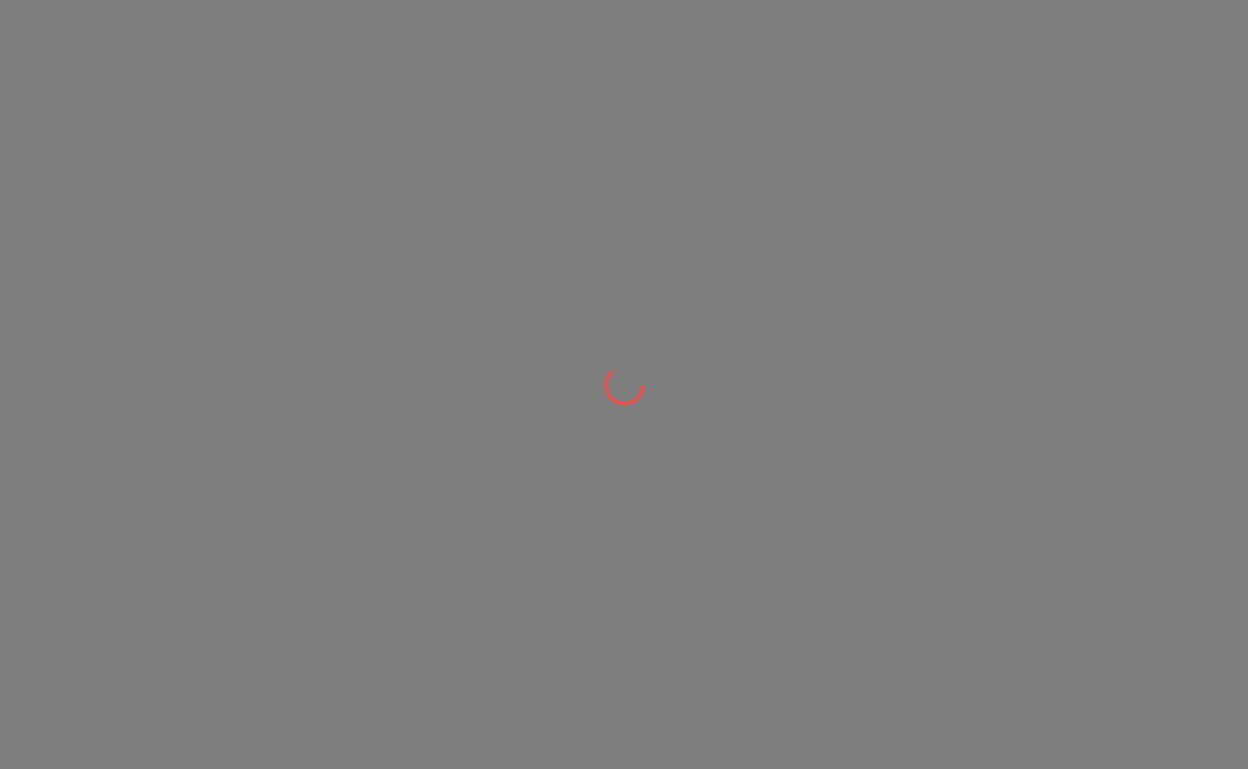 scroll, scrollTop: 0, scrollLeft: 0, axis: both 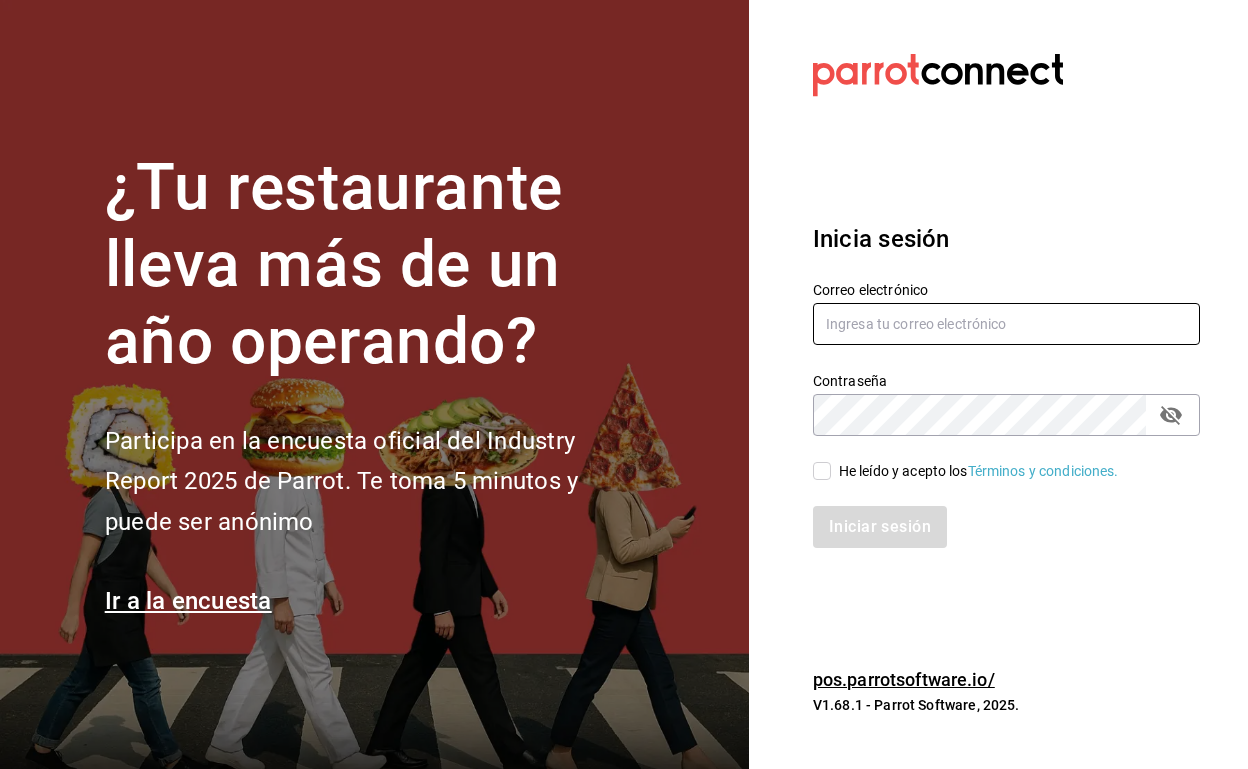 type on "[NAME]@[DOMAIN]" 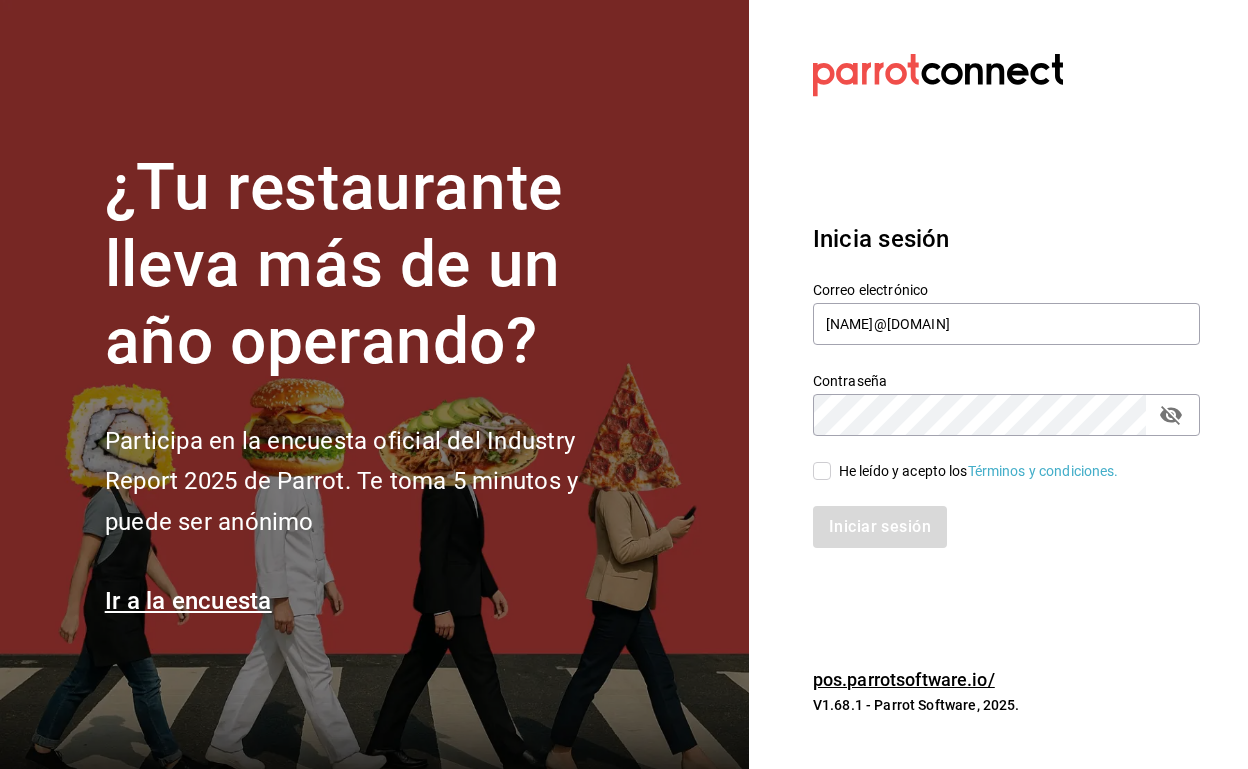 click on "He leído y acepto los  Términos y condiciones." at bounding box center [822, 471] 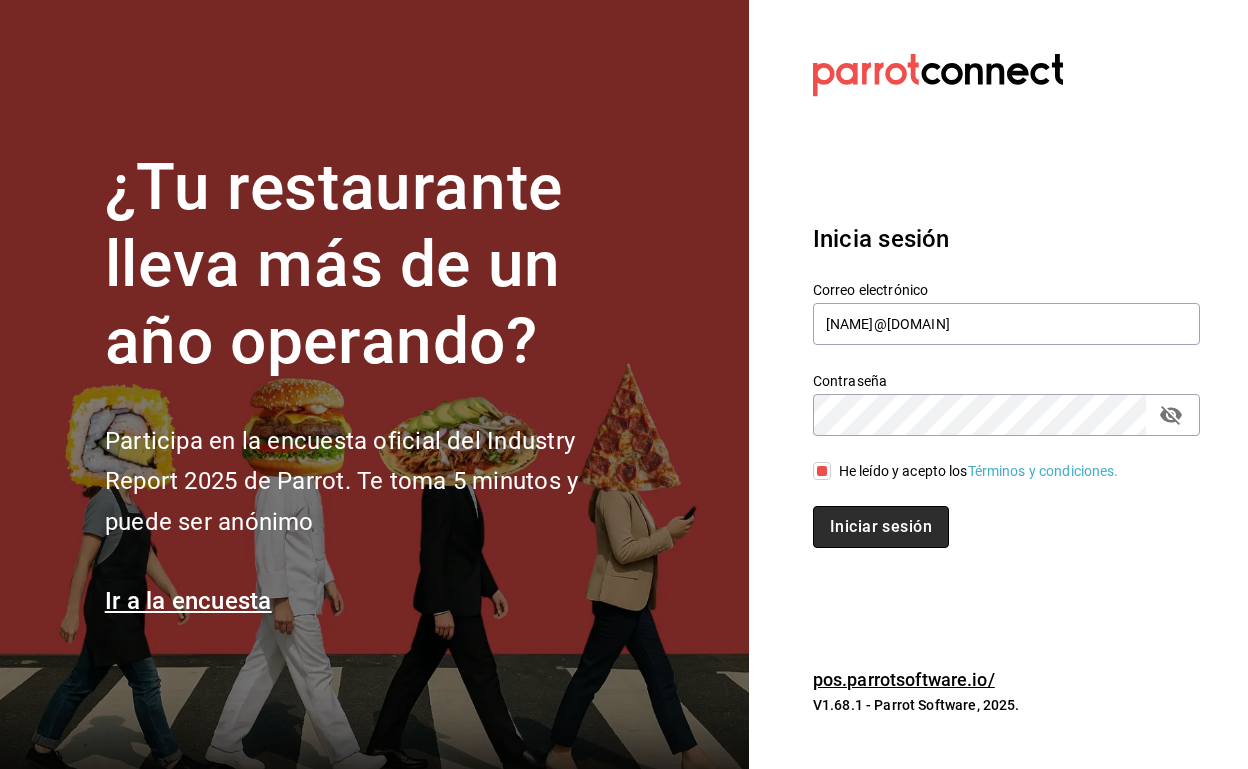 click on "Iniciar sesión" at bounding box center (881, 527) 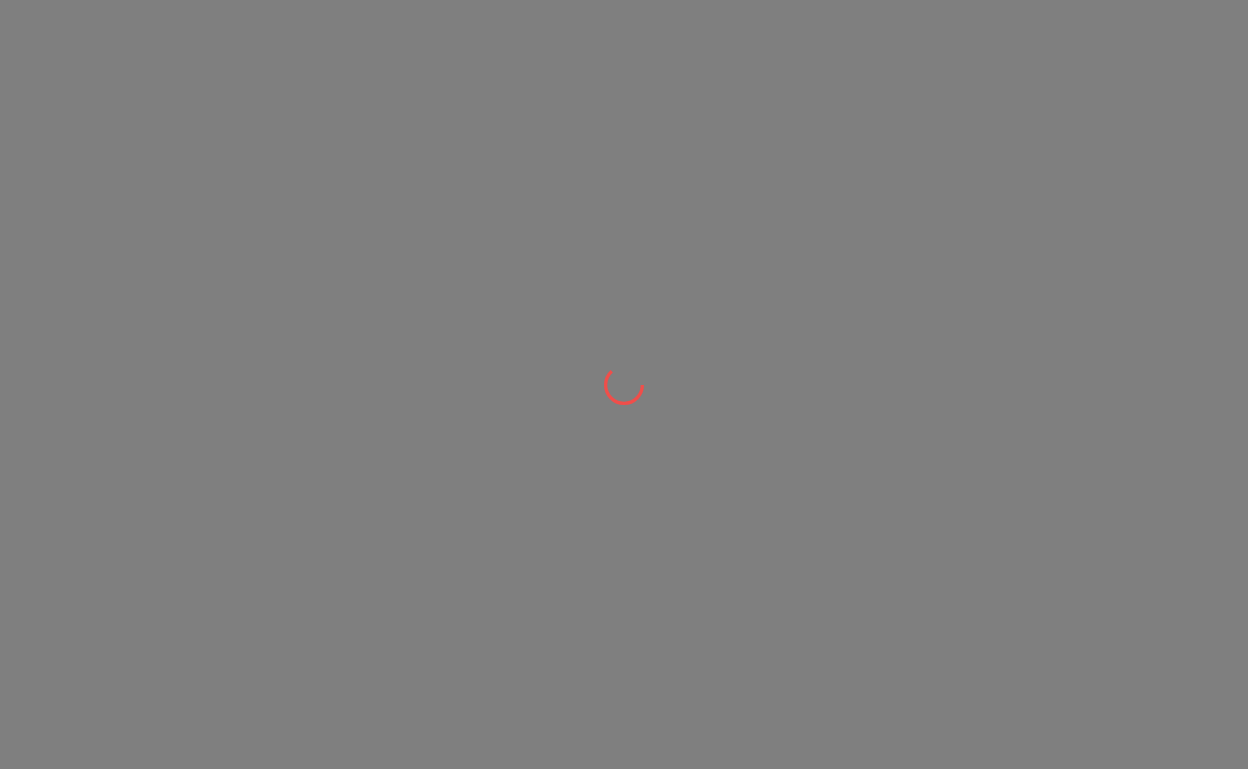 scroll, scrollTop: 0, scrollLeft: 0, axis: both 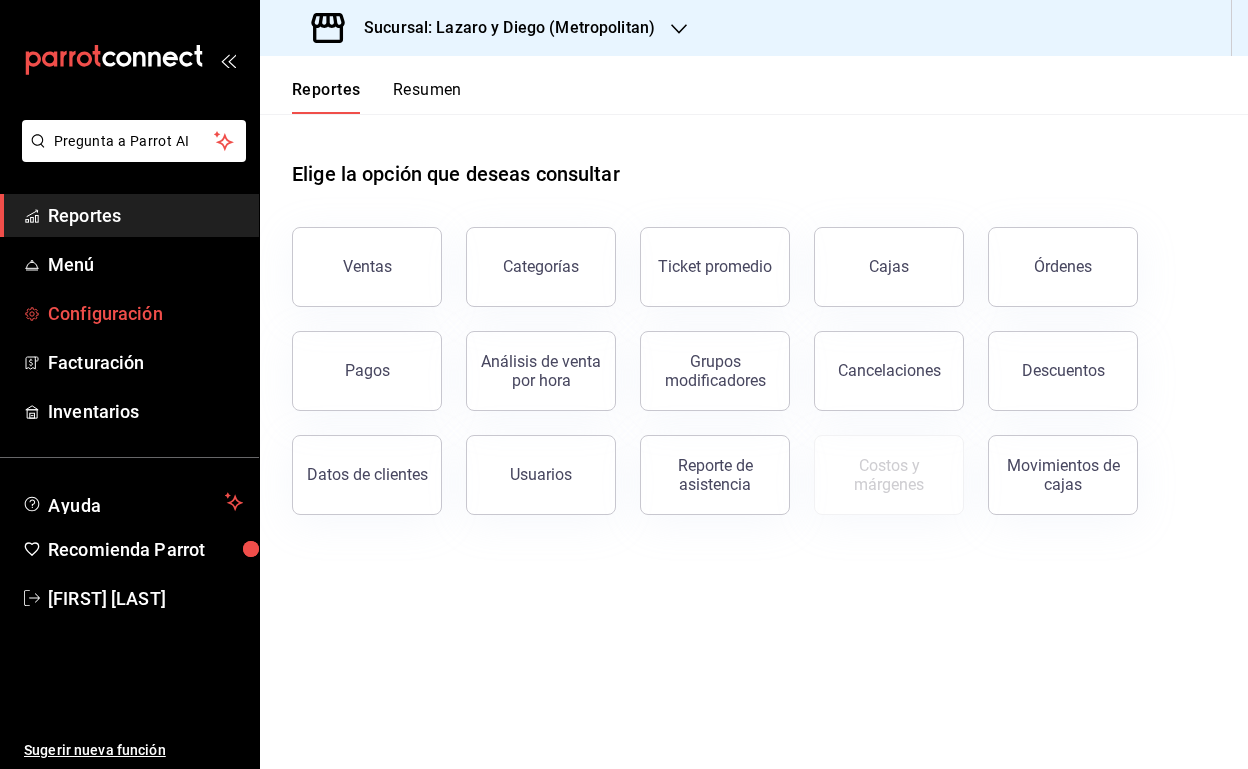 click on "Configuración" at bounding box center (145, 313) 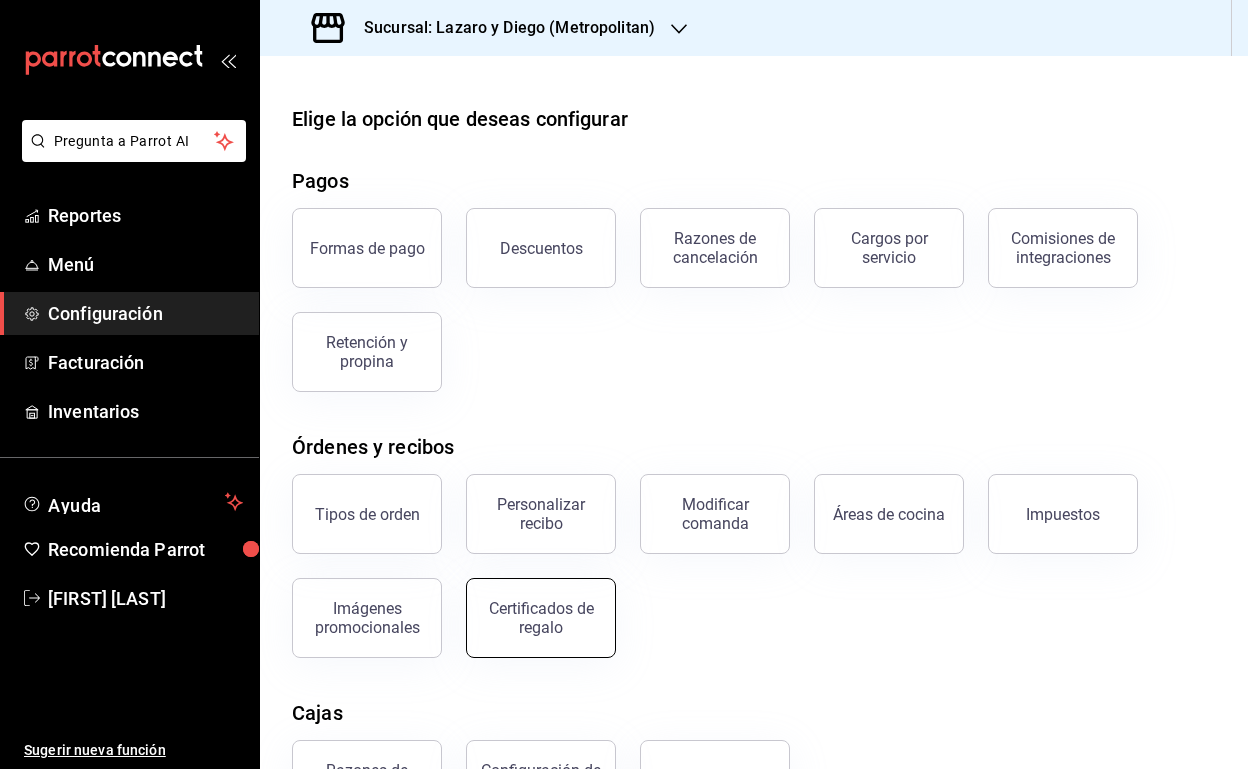 click on "Certificados de regalo" at bounding box center [541, 618] 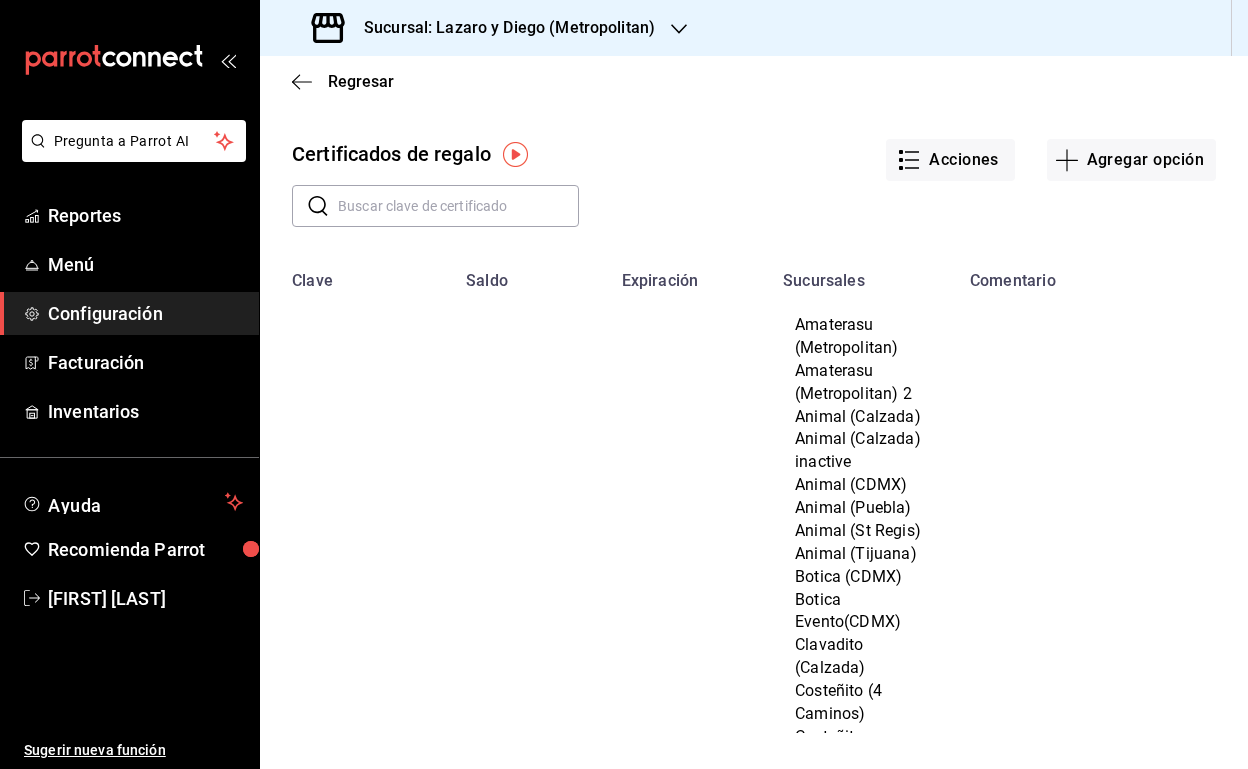 click at bounding box center [458, 206] 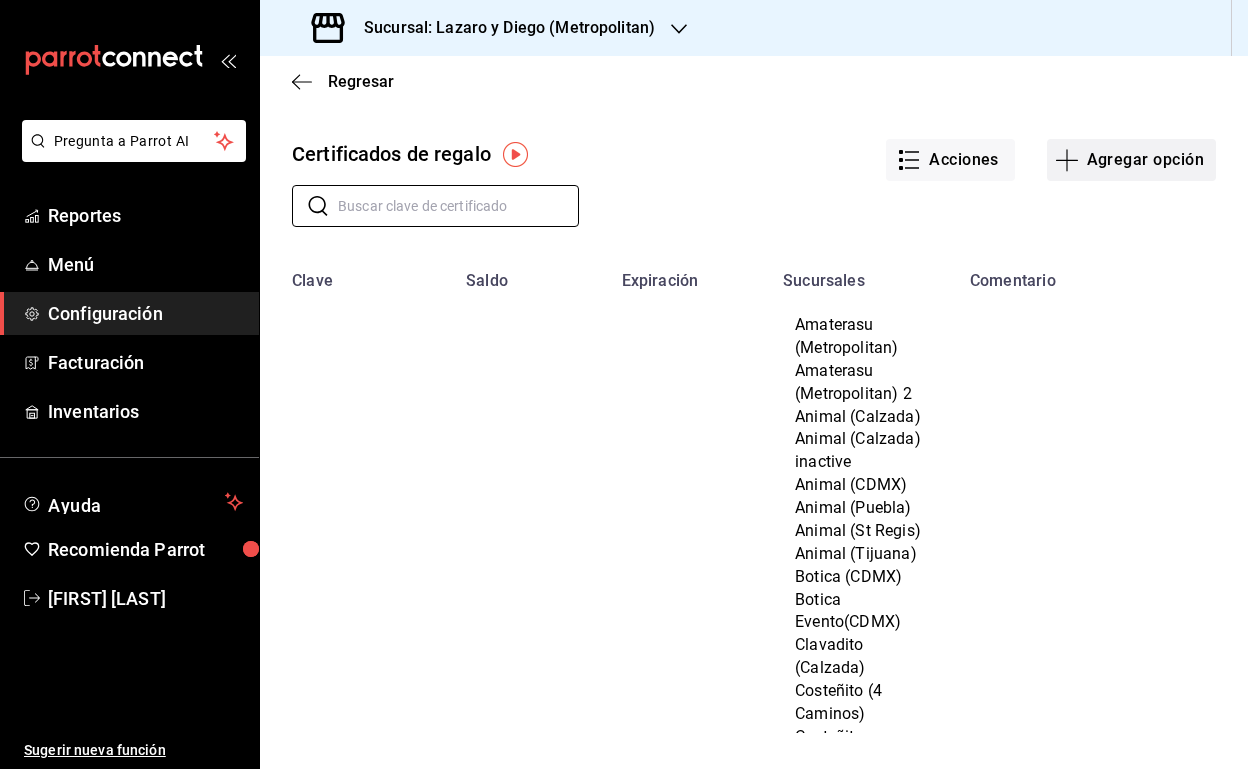 click on "Agregar opción" at bounding box center [1131, 160] 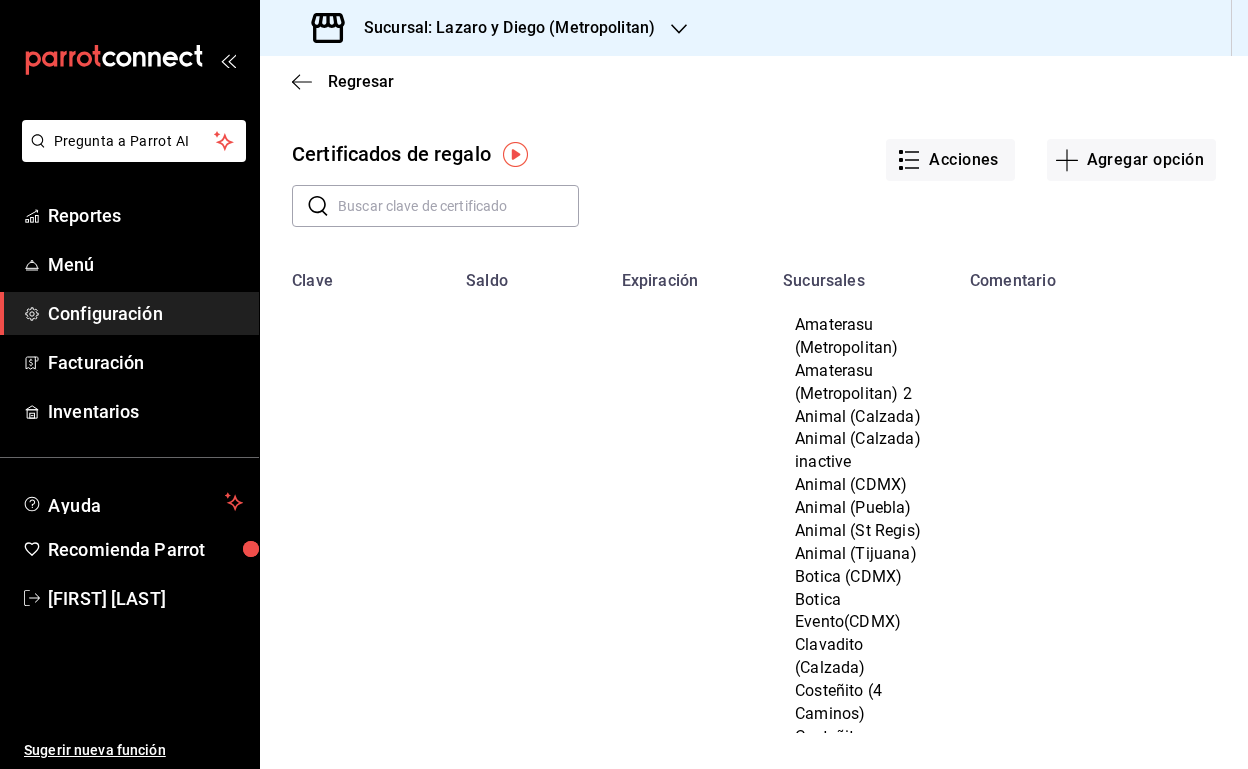type on "$0.00" 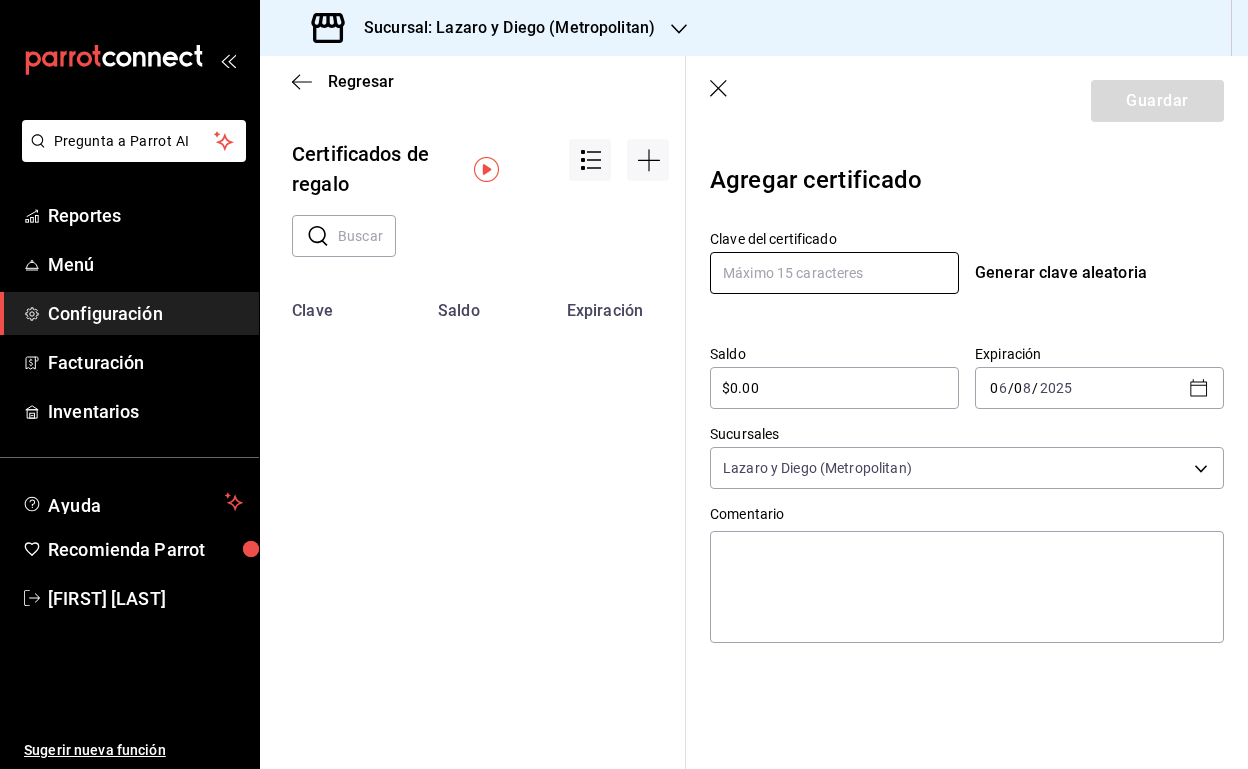click at bounding box center (834, 273) 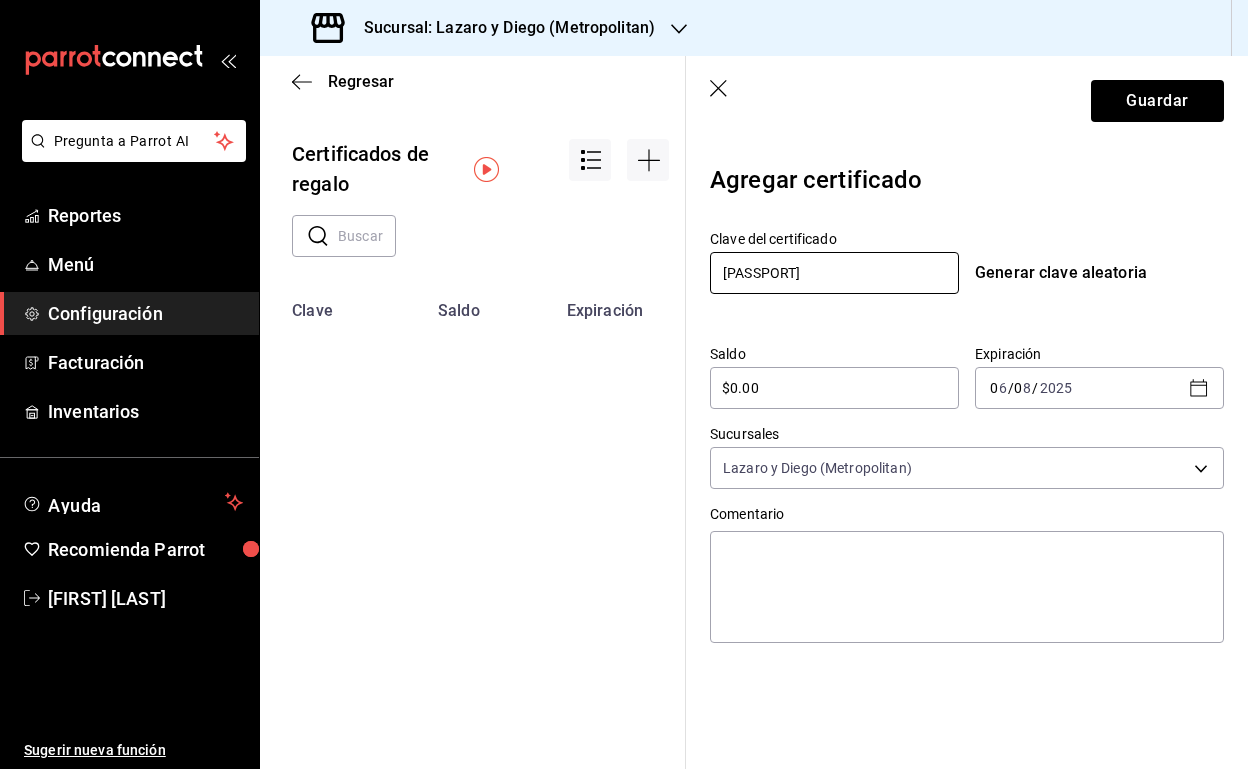 type on "[DOCUMENT_ID]" 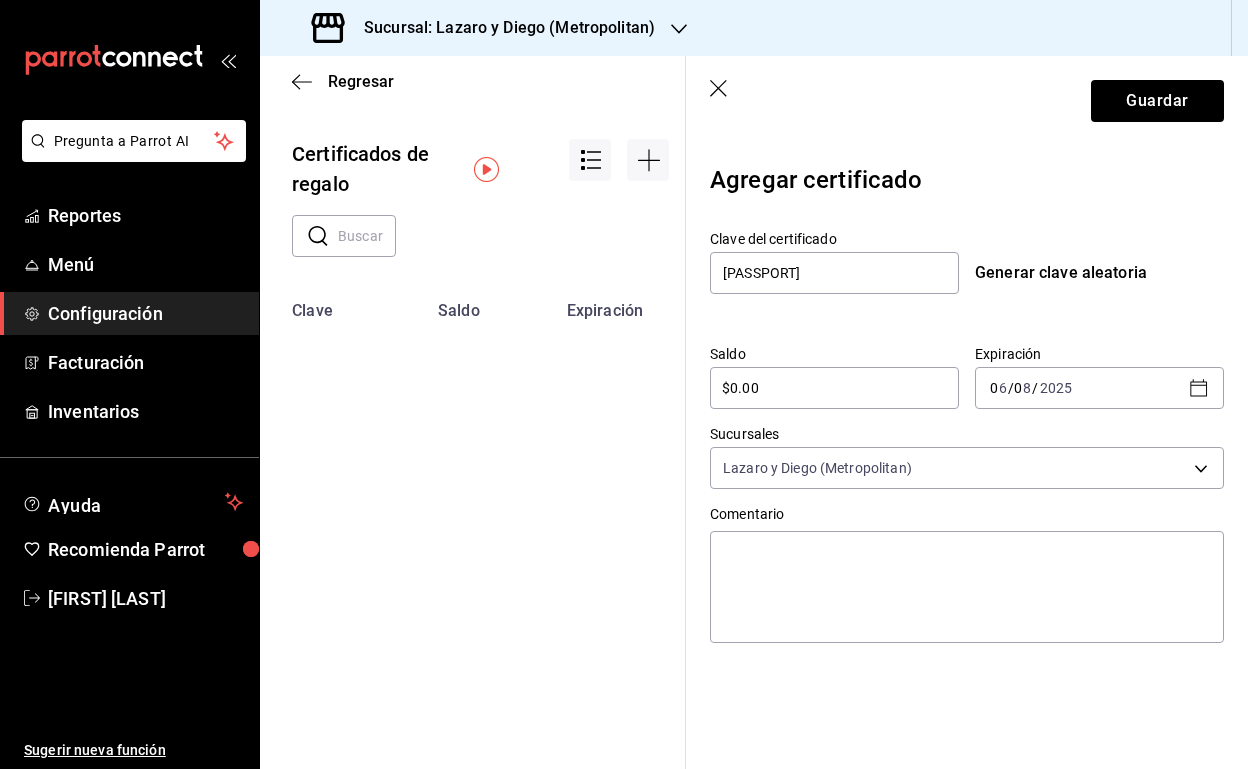 click on "$0.00" at bounding box center (834, 388) 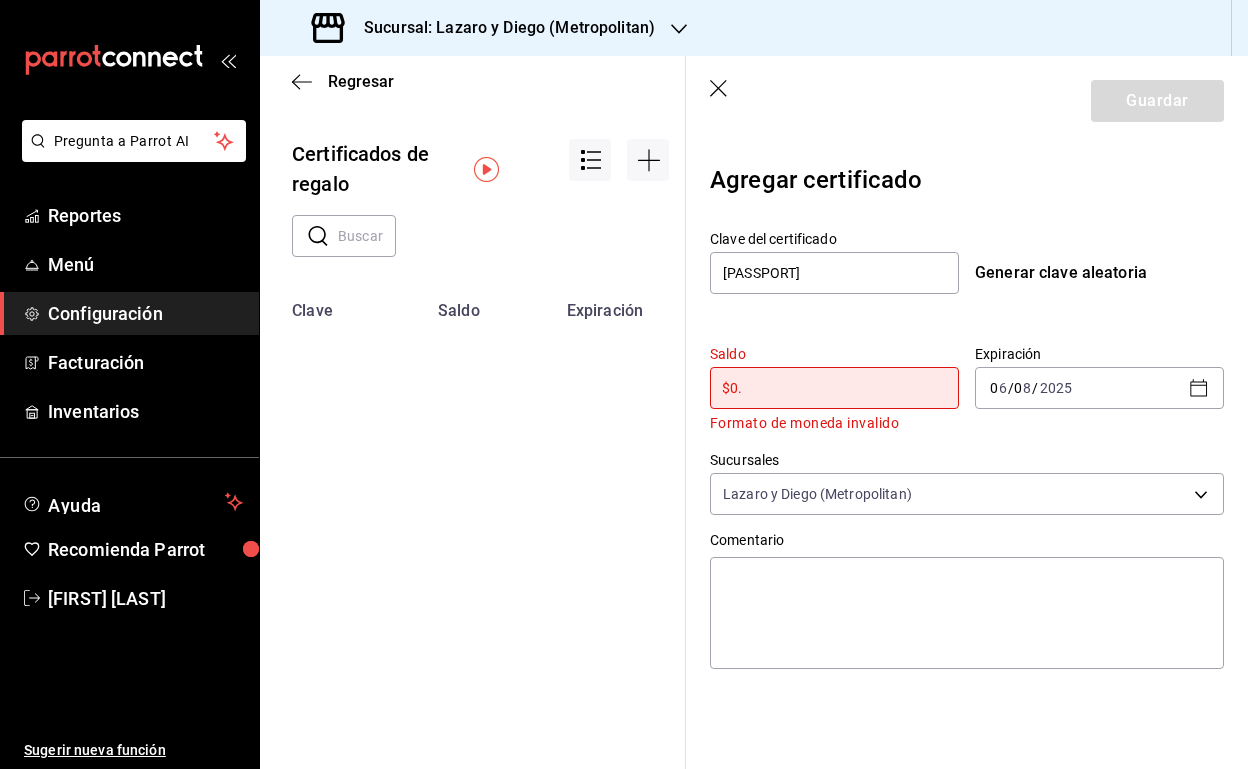 type on "$0" 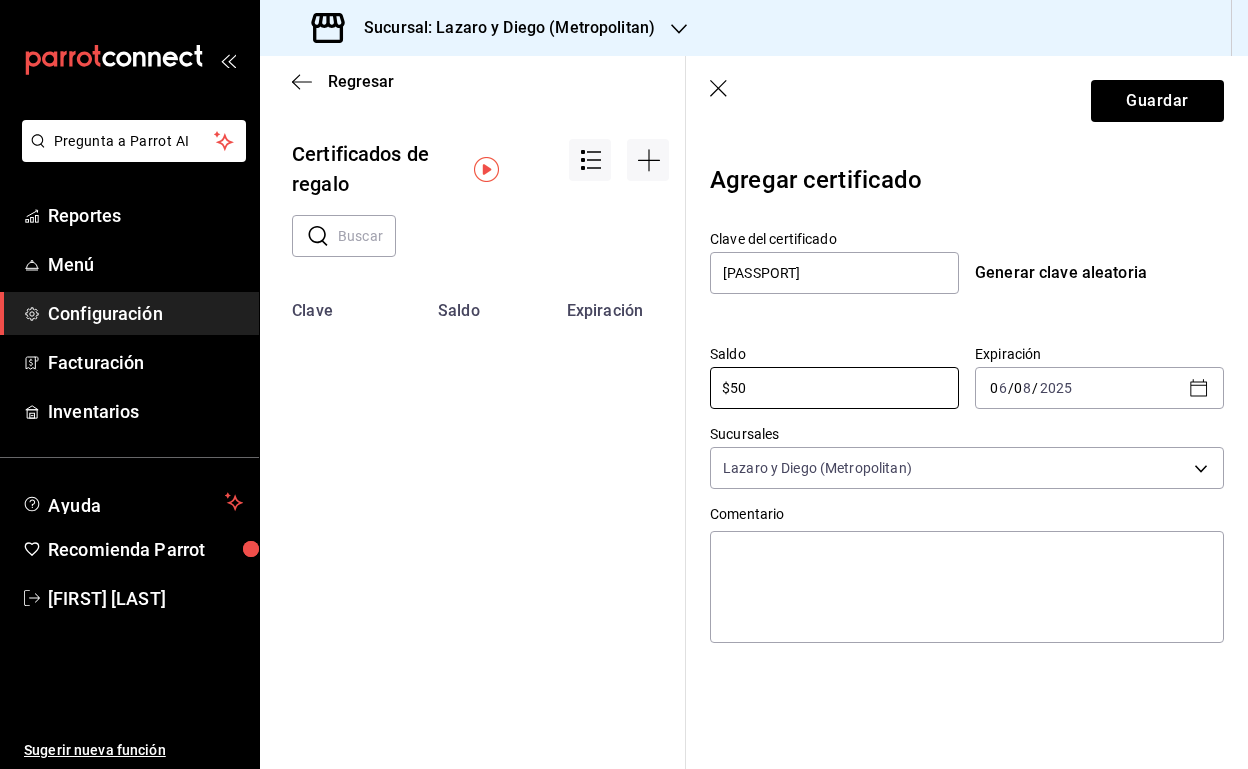 type on "$5" 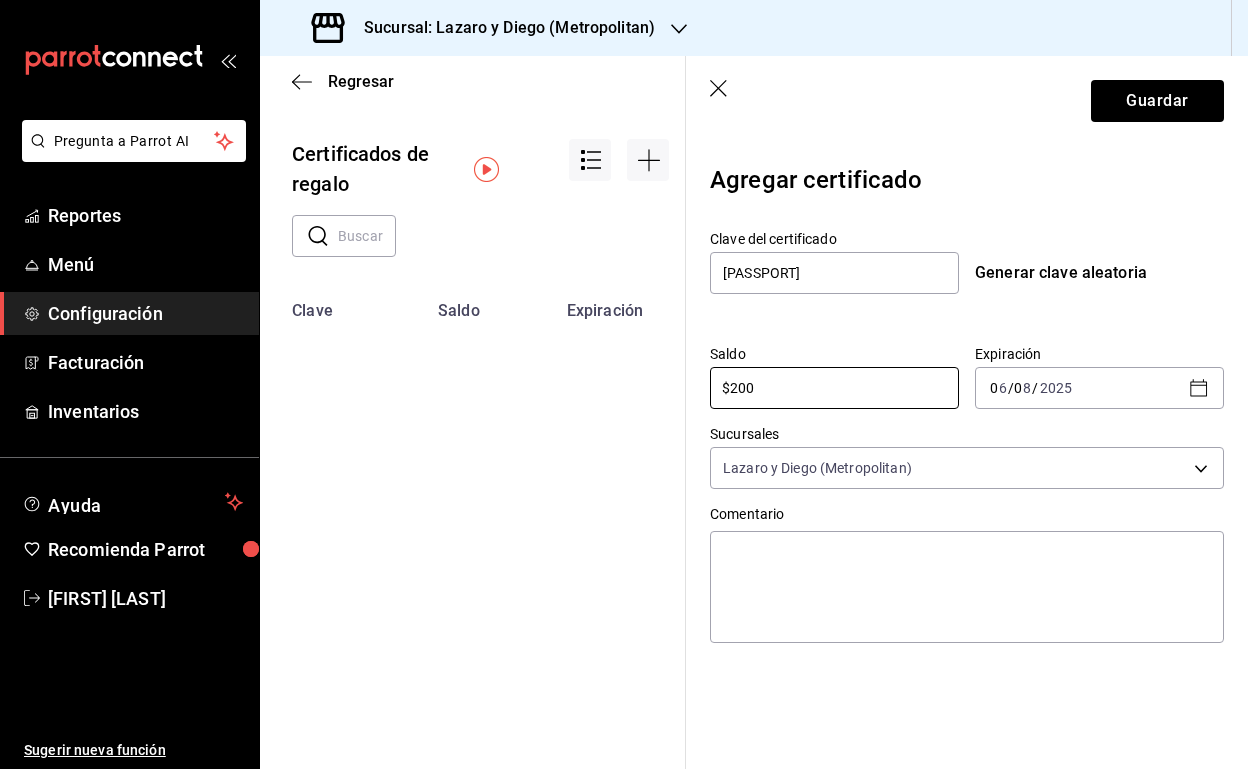 type on "$2,000" 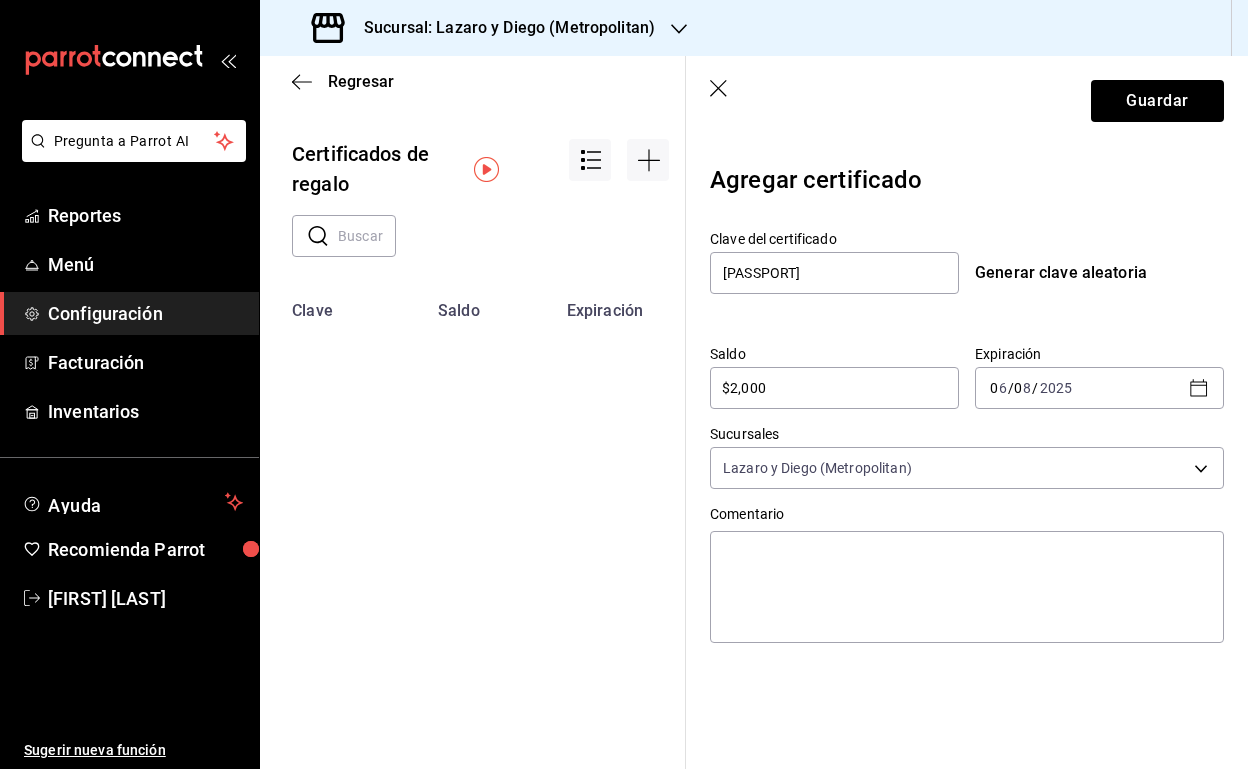 drag, startPoint x: 1110, startPoint y: 386, endPoint x: 1196, endPoint y: 386, distance: 86 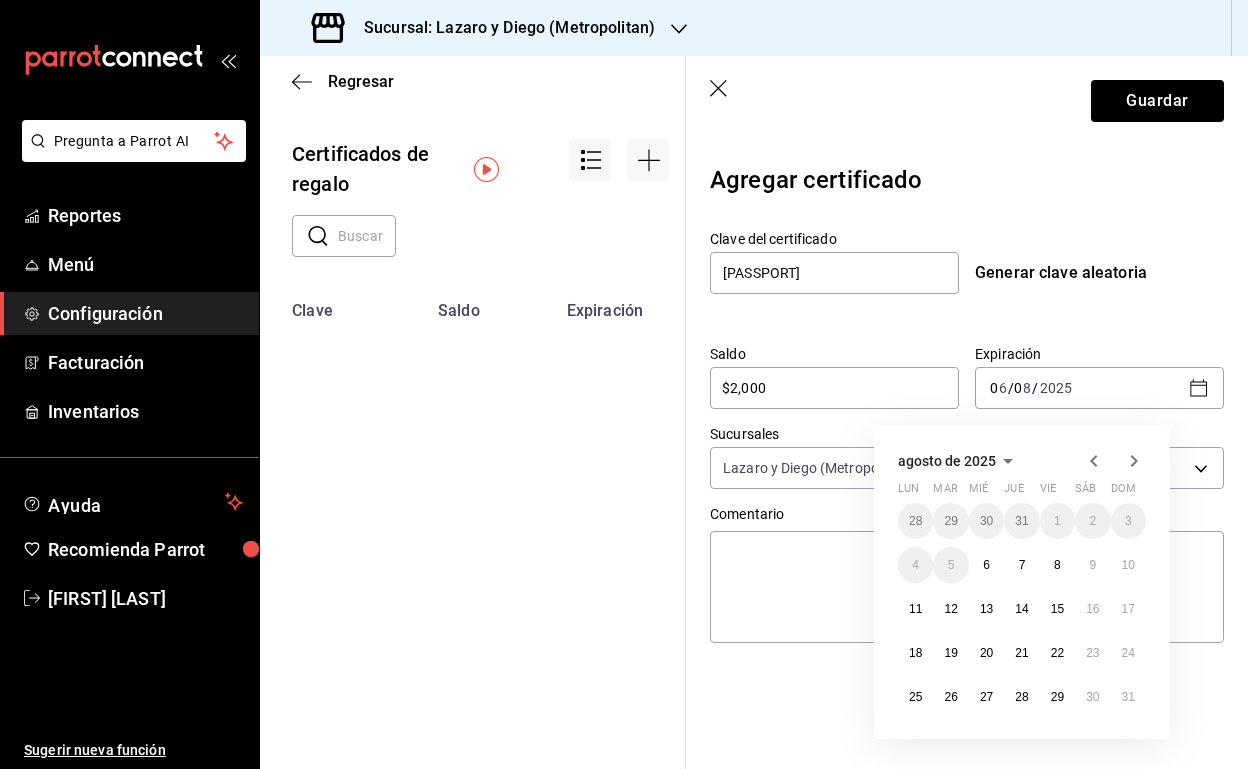 click 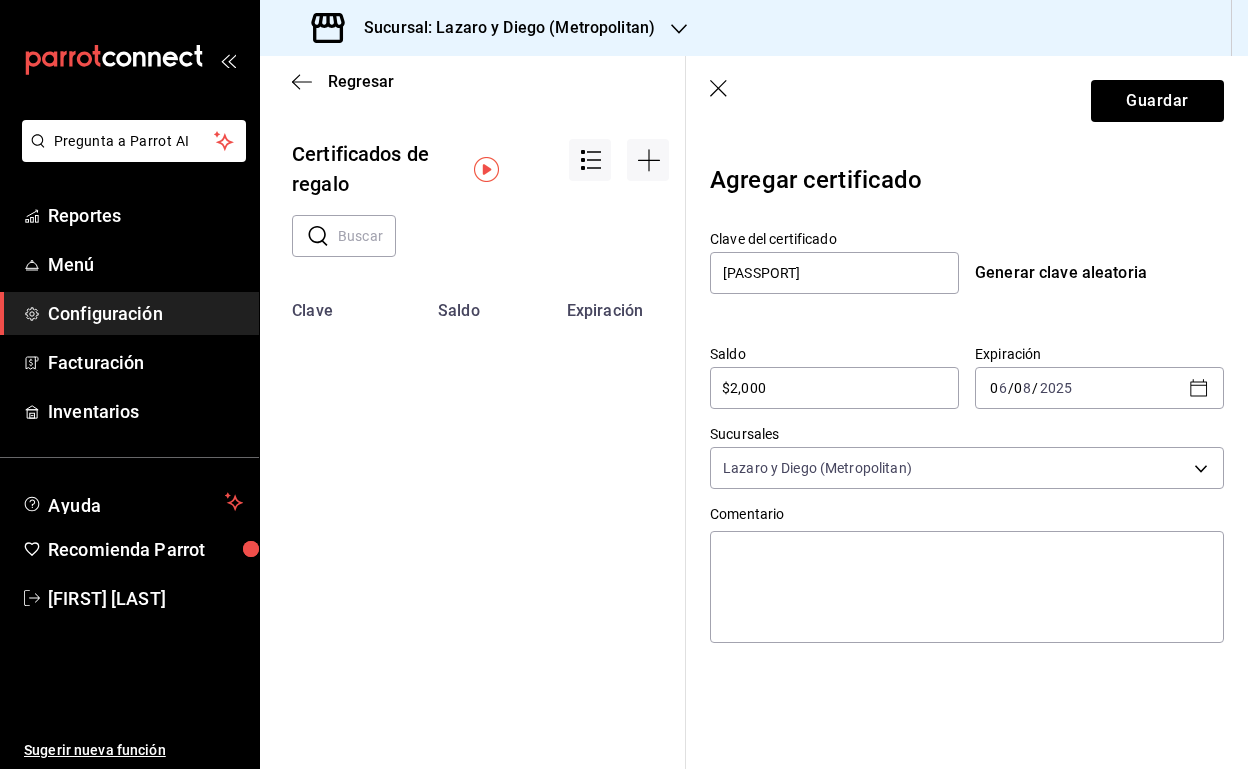 drag, startPoint x: 1135, startPoint y: 461, endPoint x: 1008, endPoint y: 383, distance: 149.04027 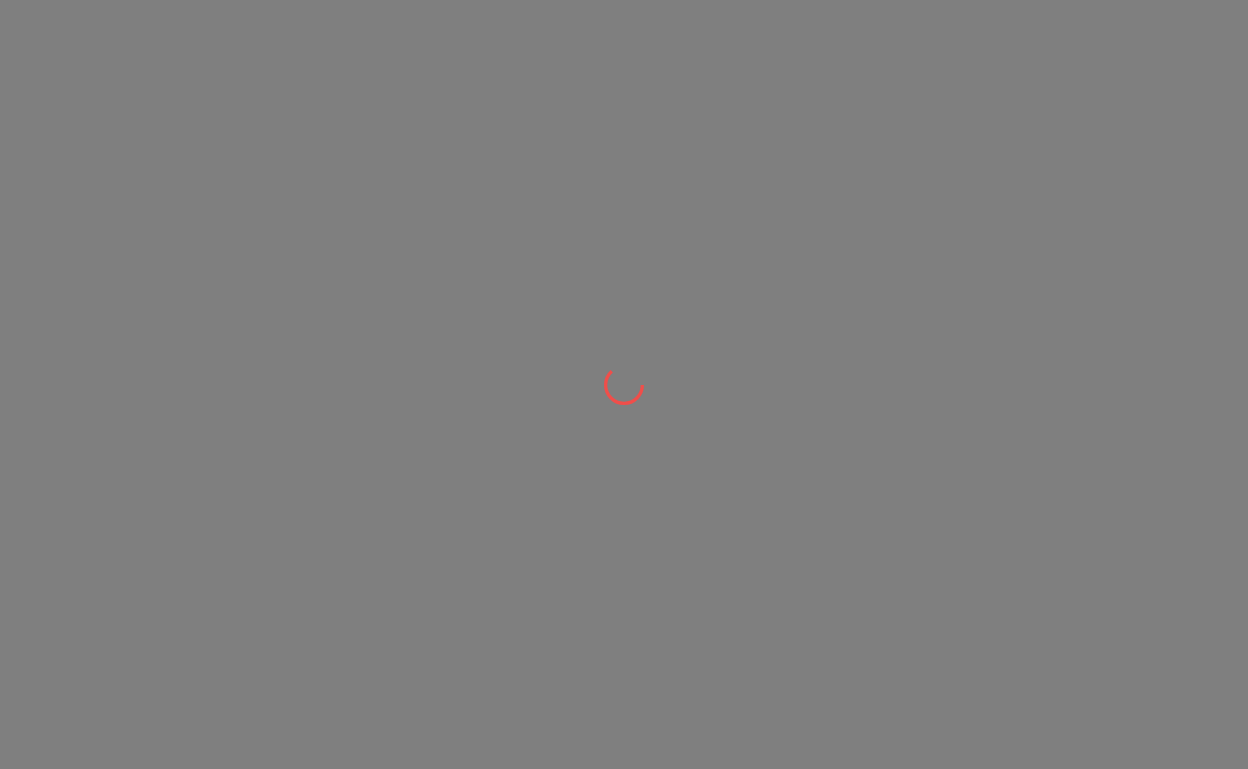 scroll, scrollTop: 0, scrollLeft: 0, axis: both 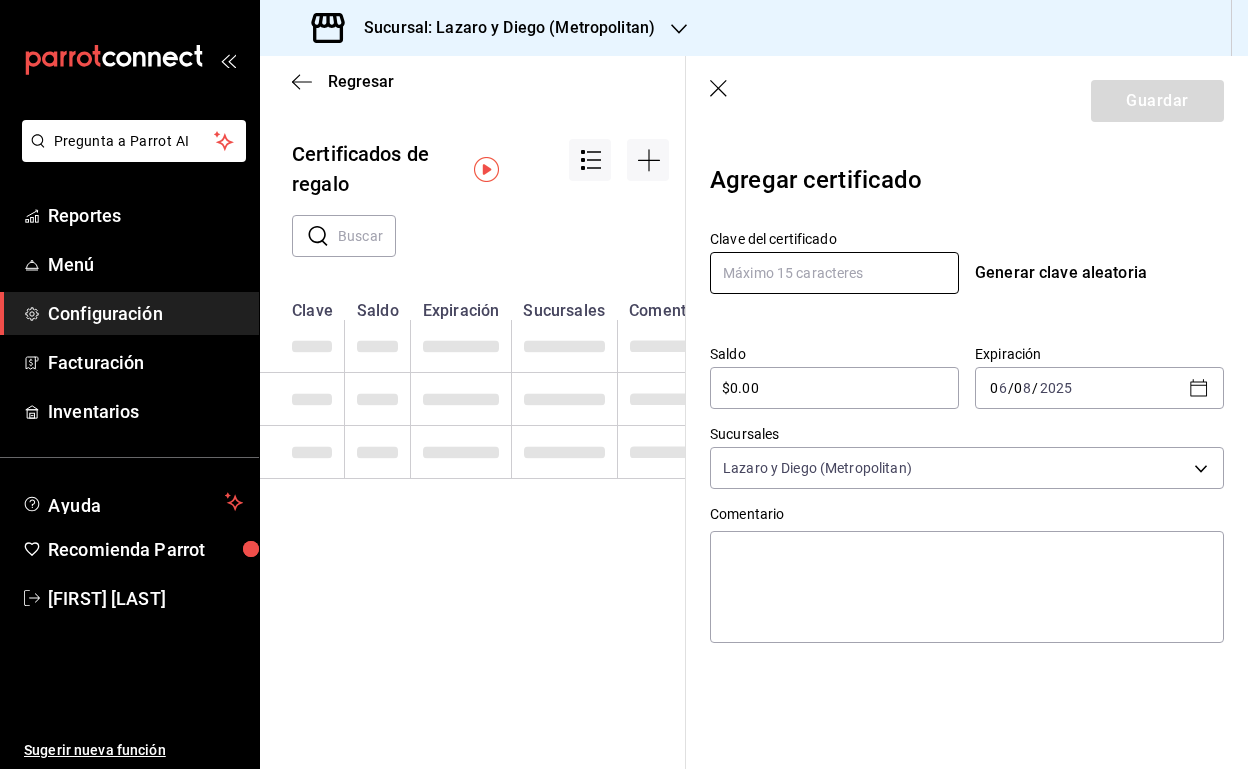 click at bounding box center [834, 273] 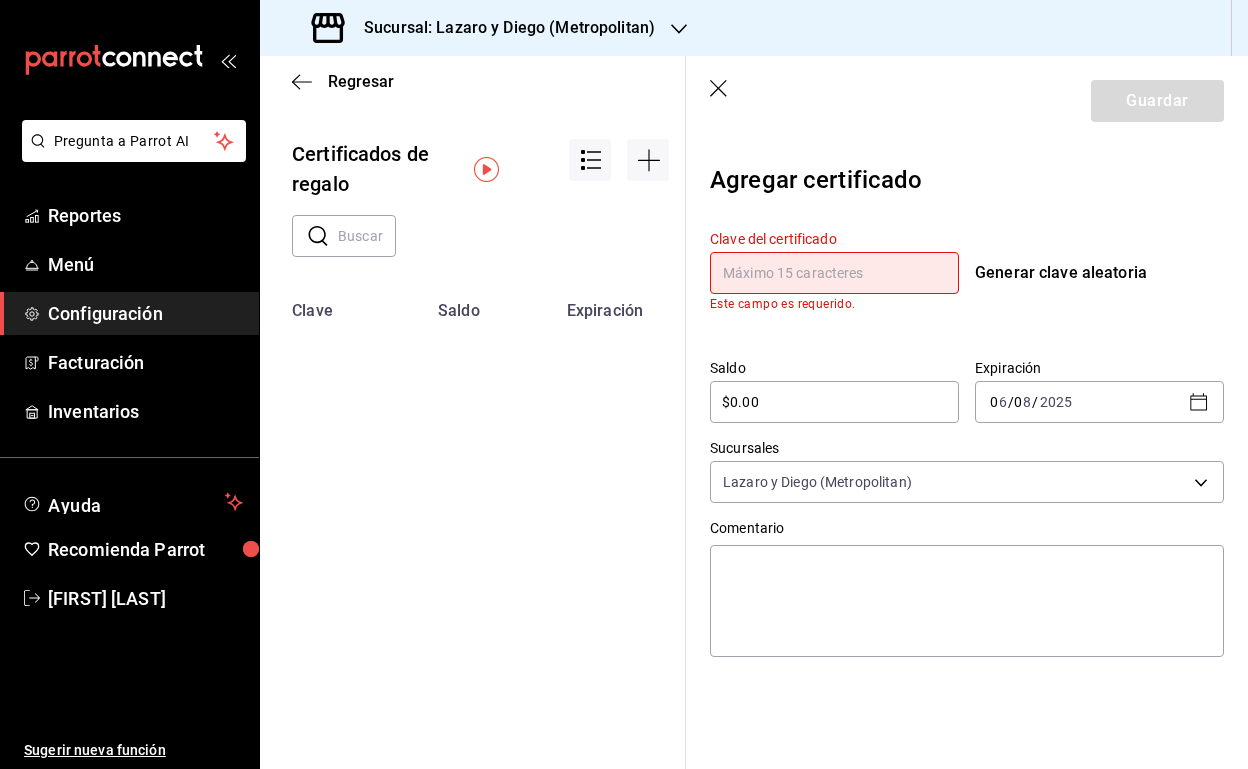 paste on "PR23GC00188		MA" 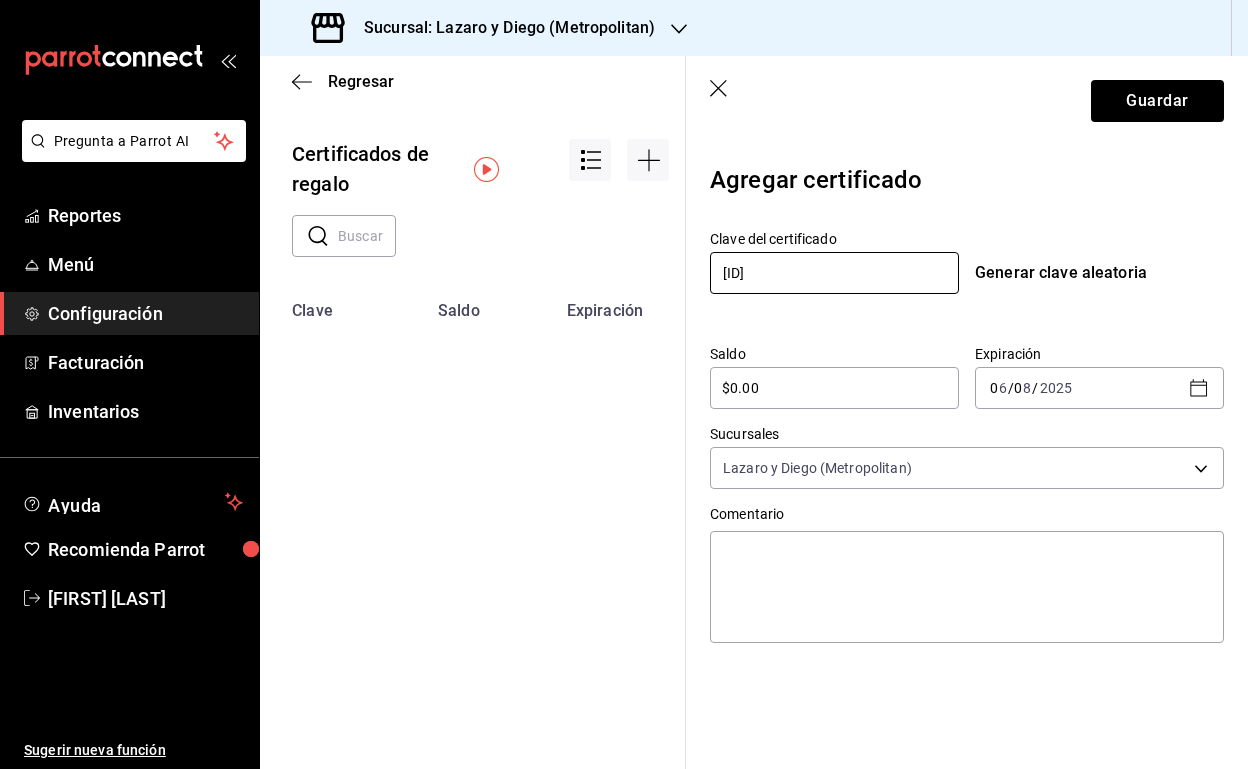 type on "[DOCUMENT_ID]" 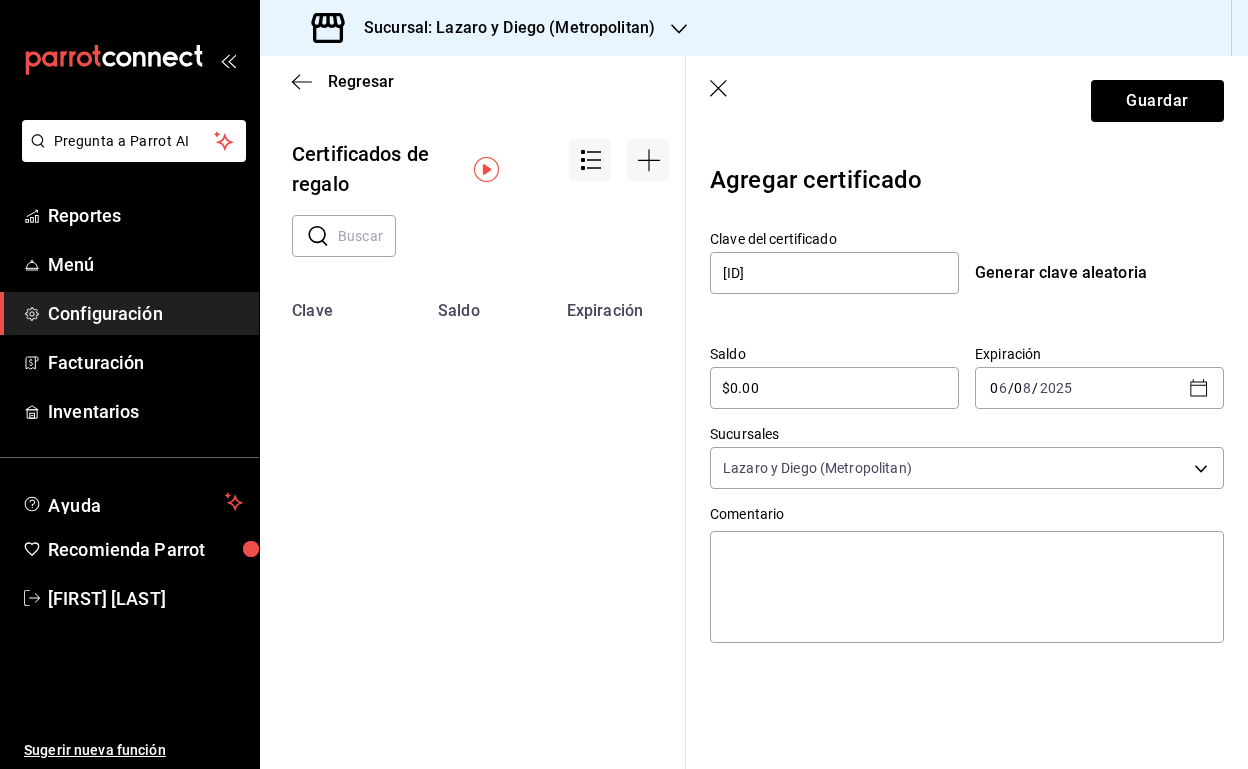 click on "$0.00" at bounding box center [834, 388] 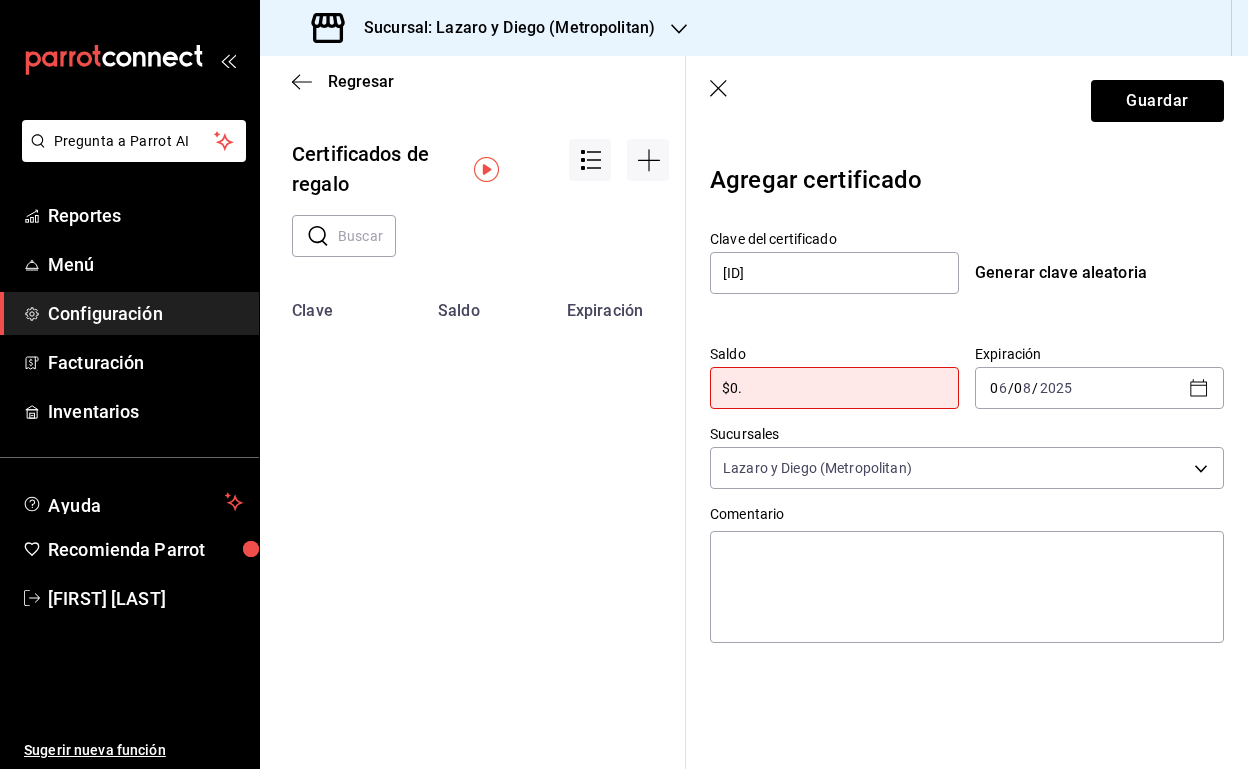 type on "$0" 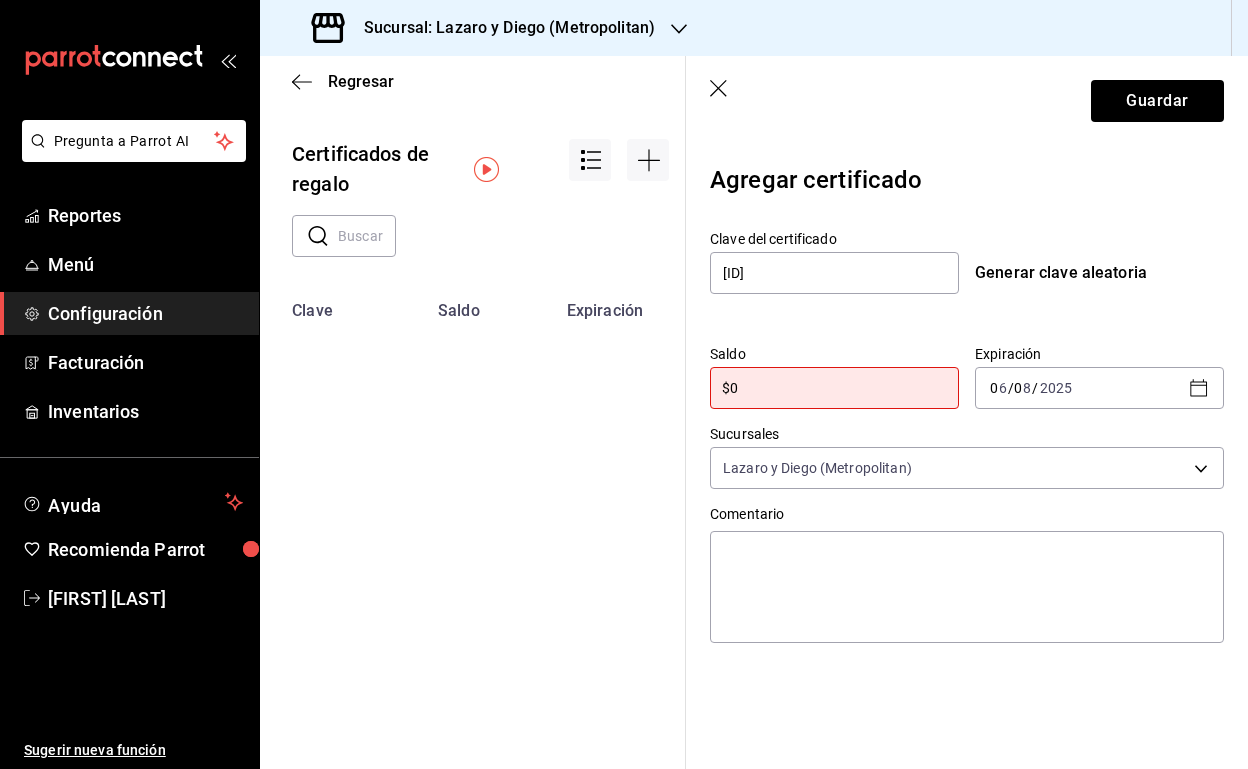 type 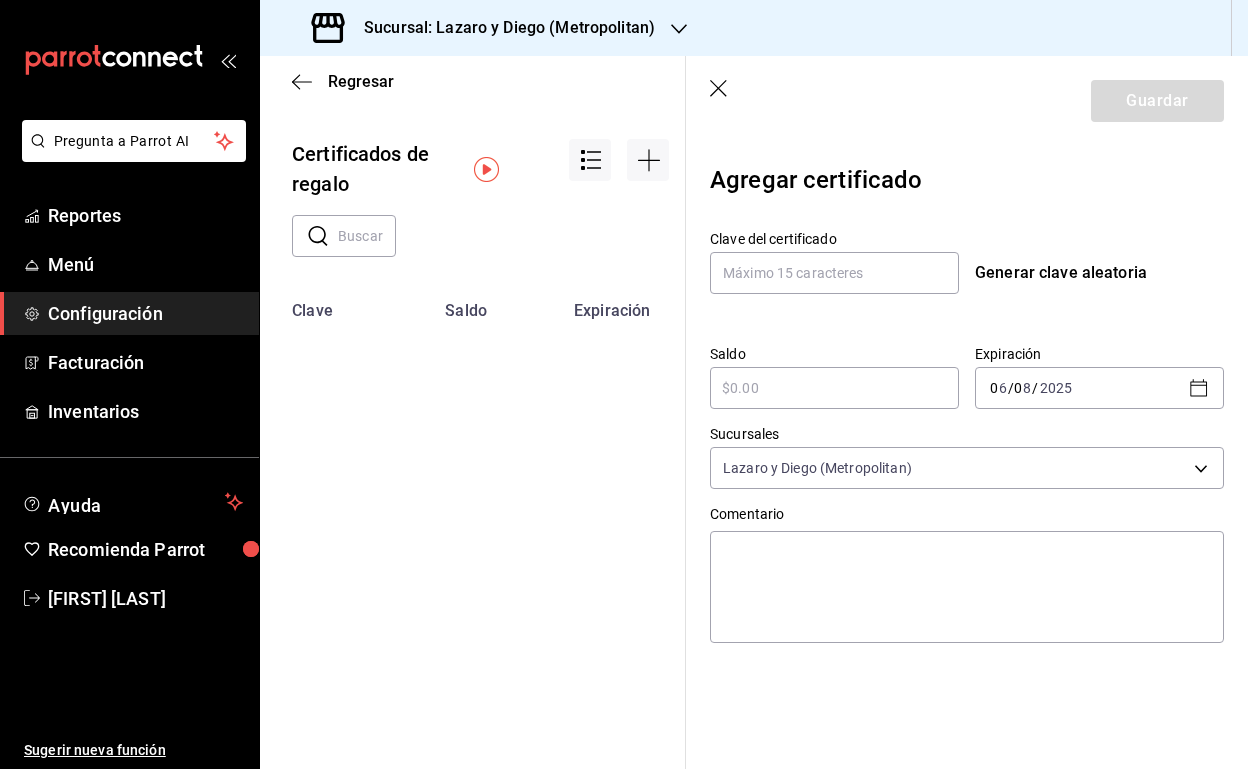 type on "$0.00" 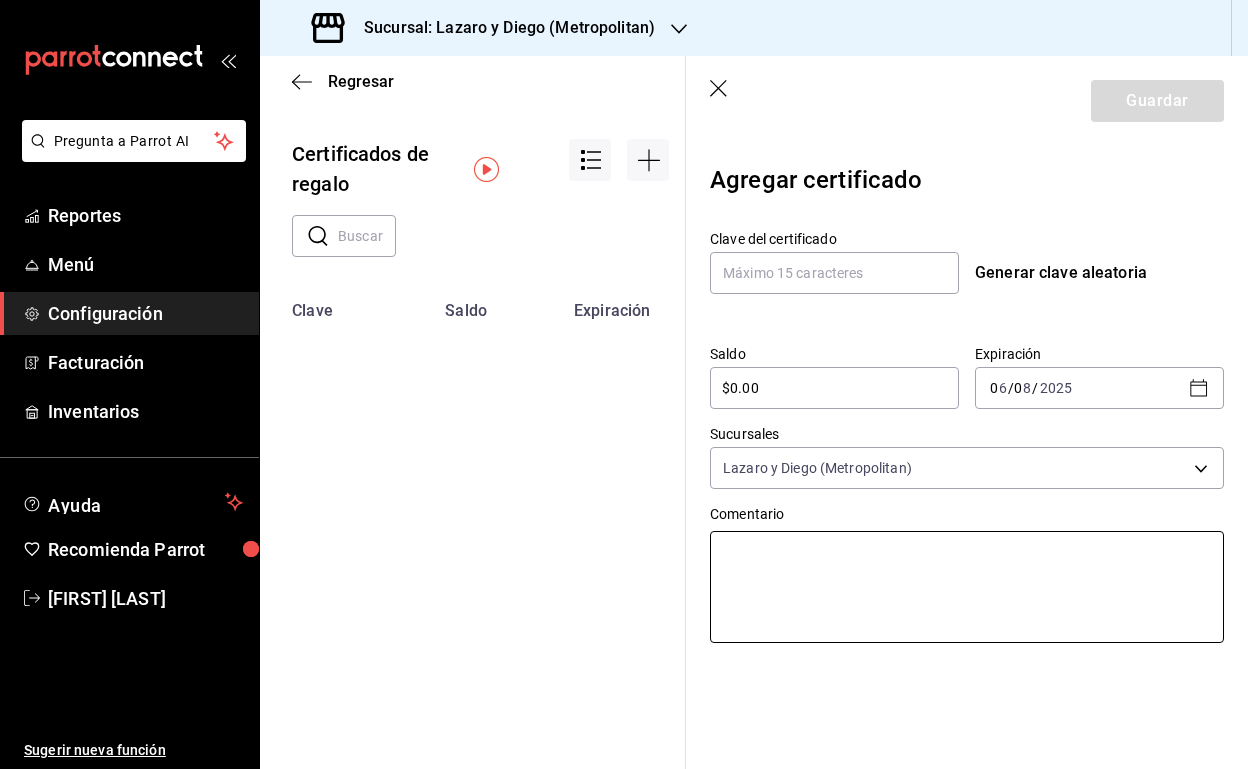 scroll, scrollTop: 0, scrollLeft: 0, axis: both 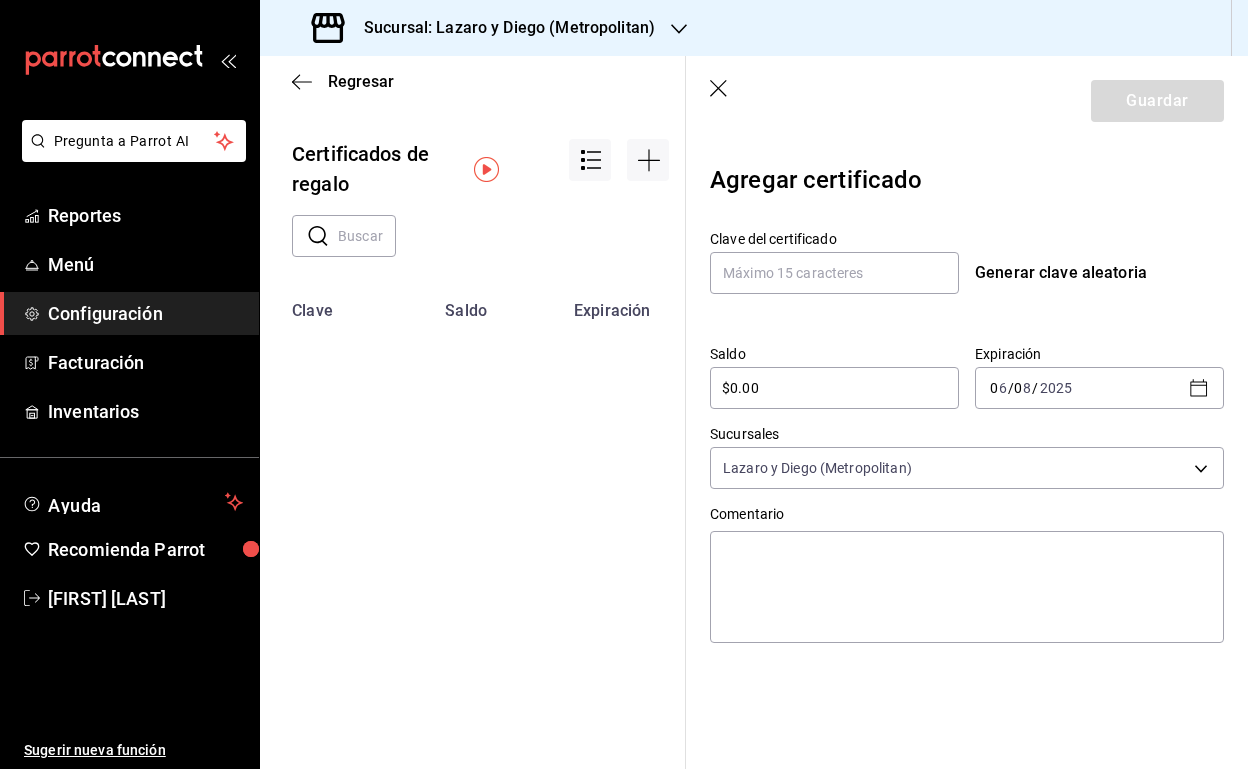 click 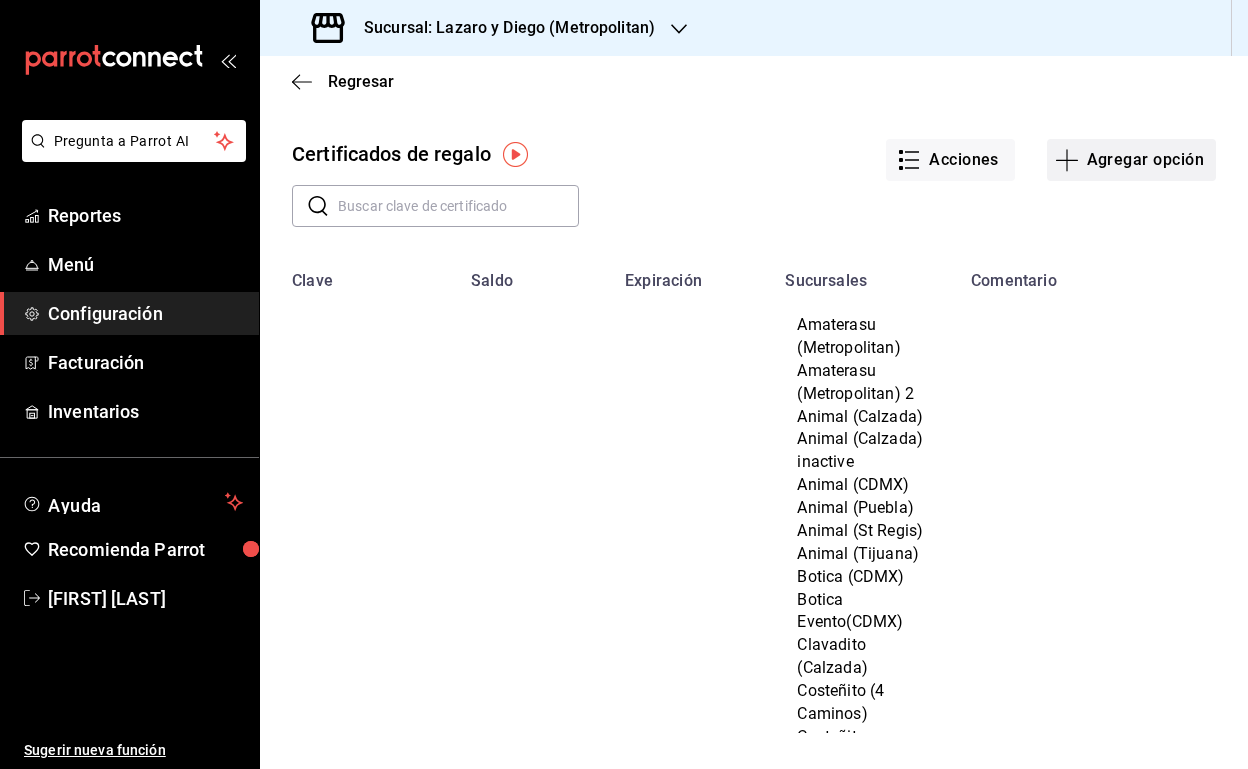 click on "Agregar opción" at bounding box center (1131, 160) 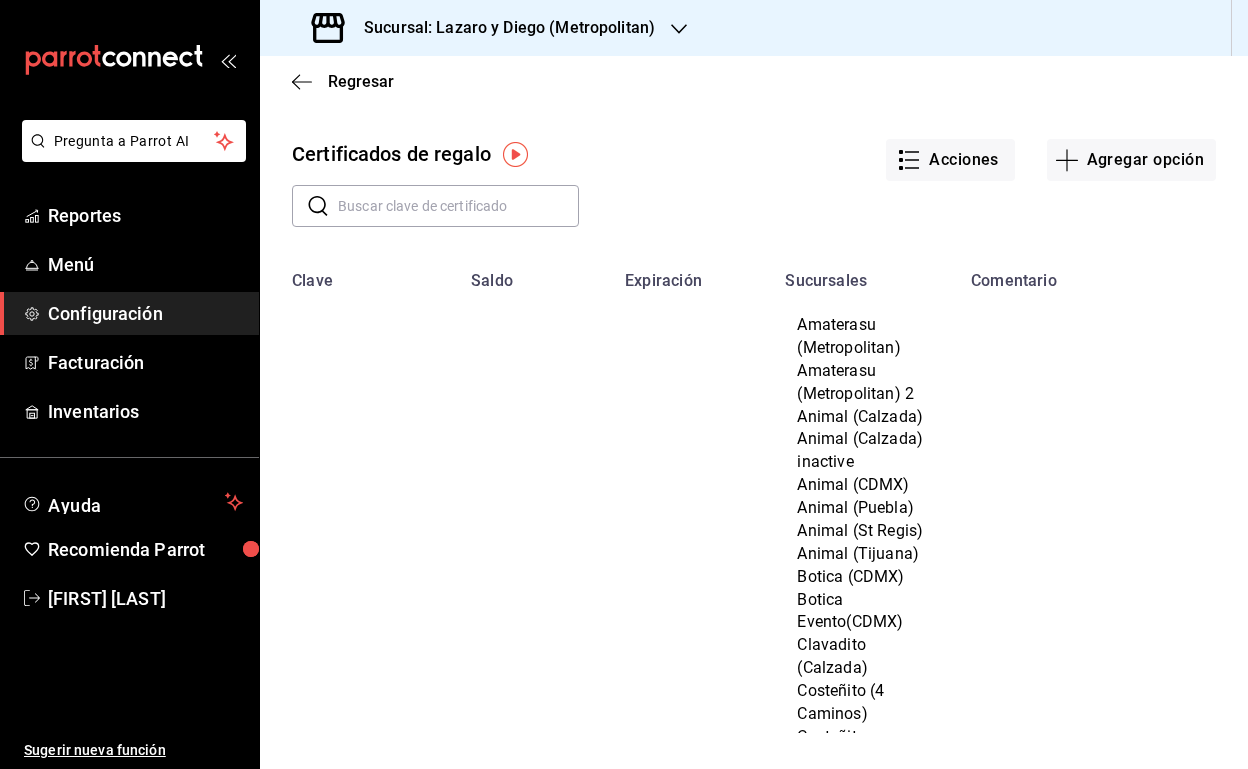 type on "$0.00" 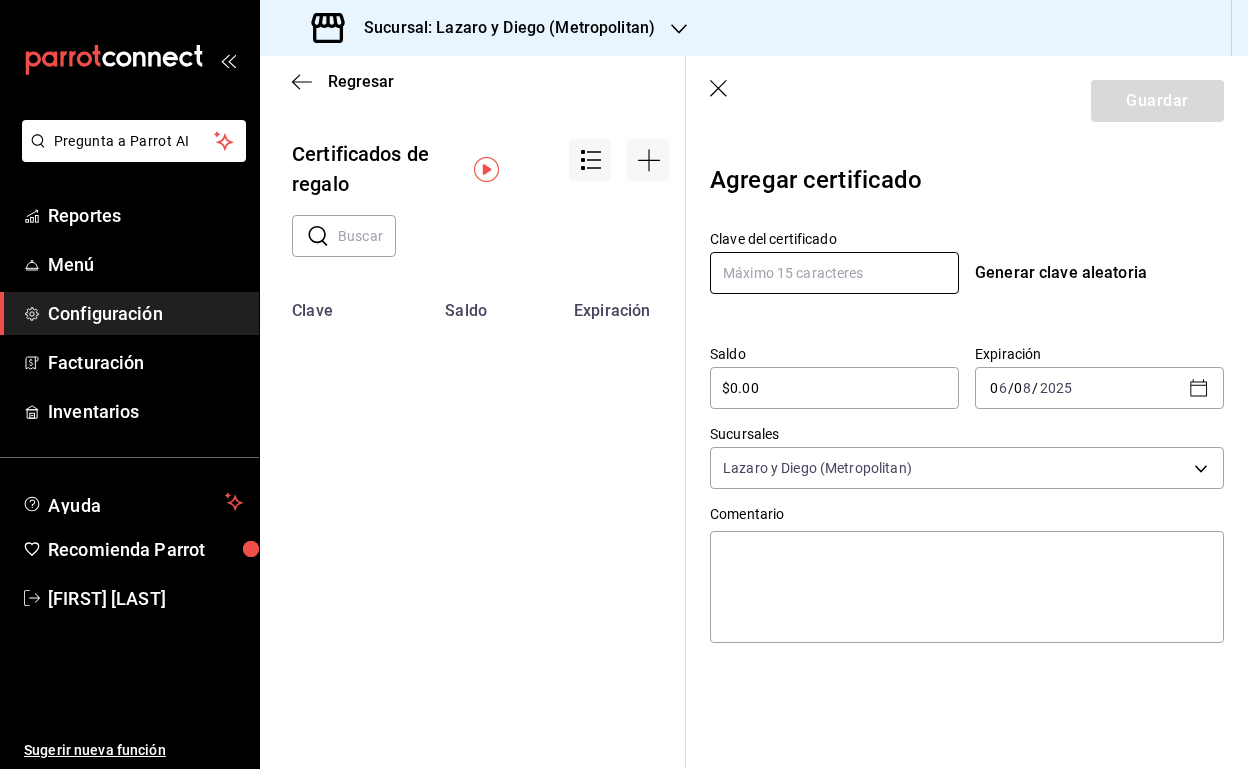 click at bounding box center (834, 273) 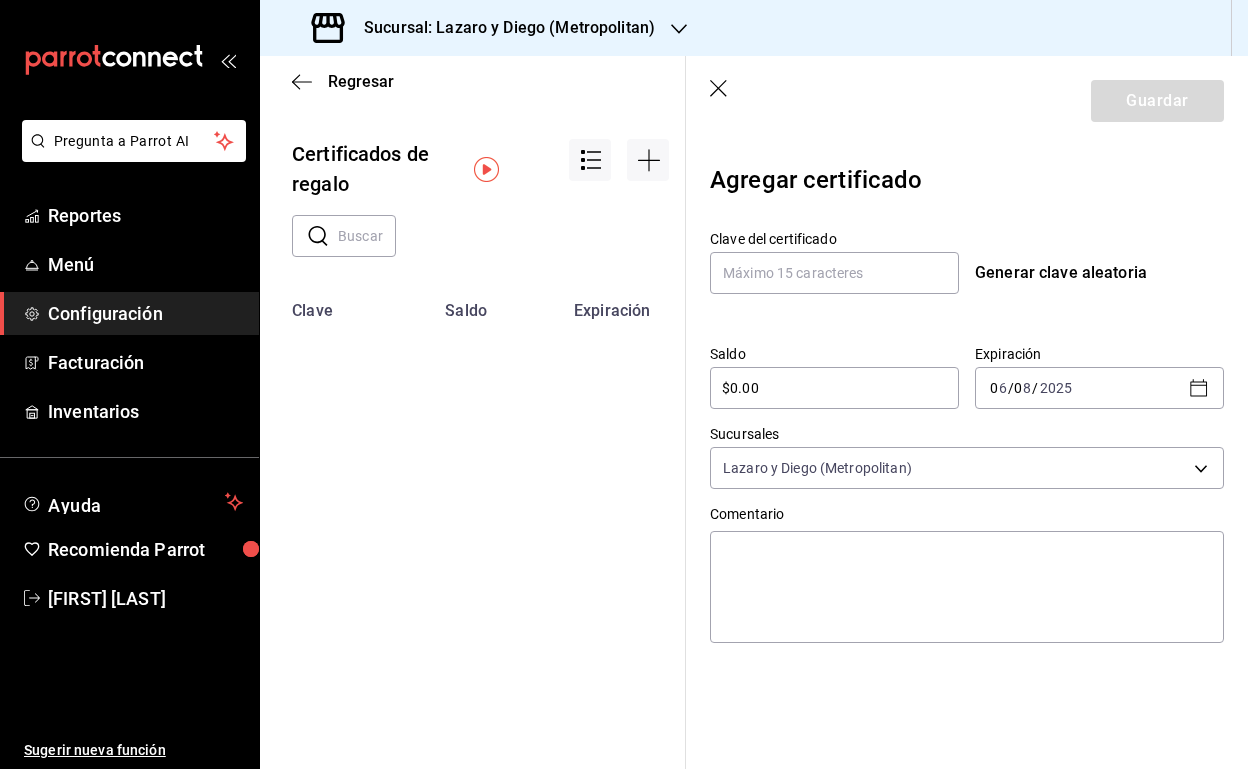 click on "$0.00" at bounding box center (834, 388) 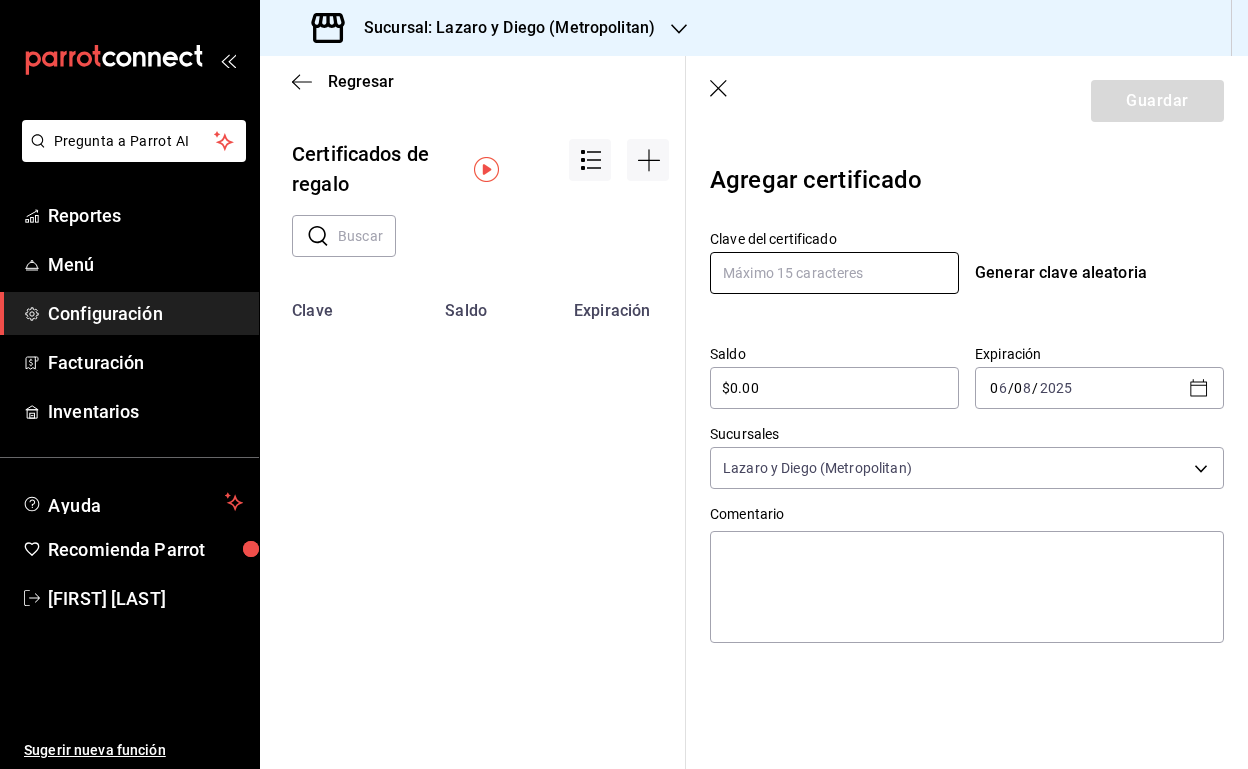 click at bounding box center [834, 273] 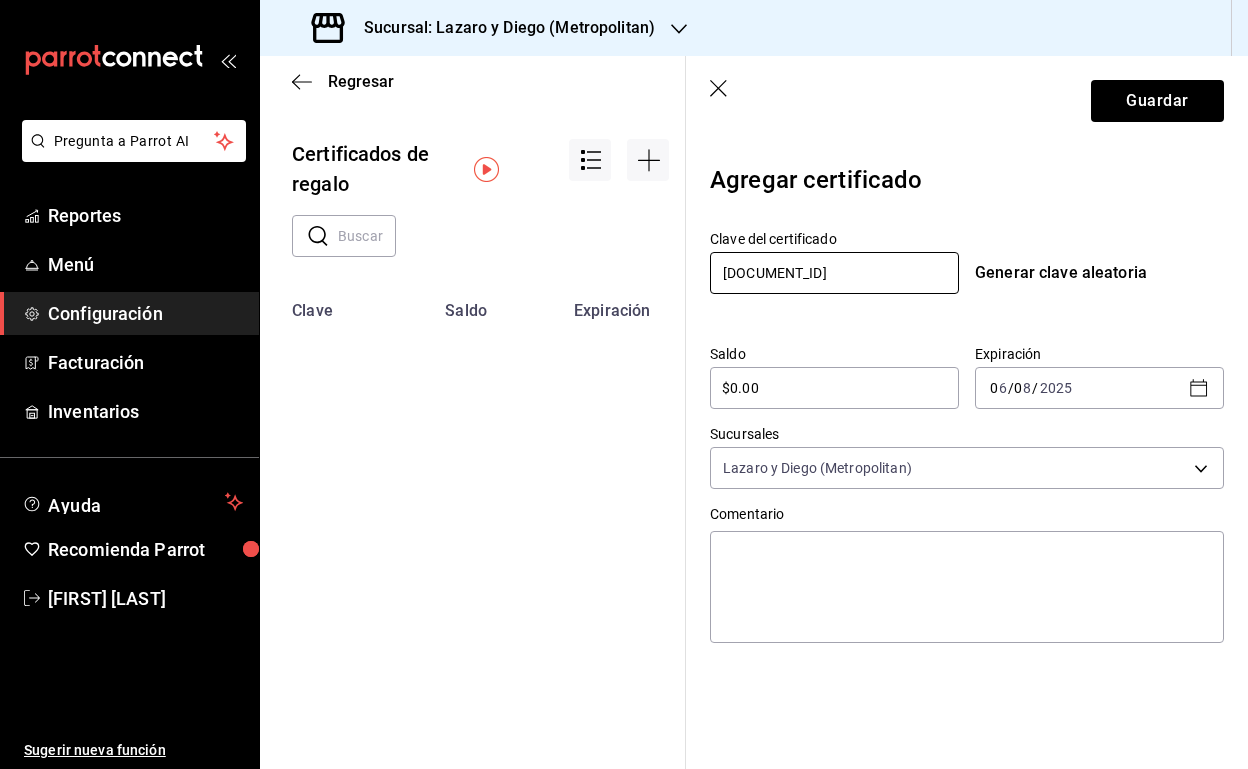 type on "[DOCUMENT_ID]" 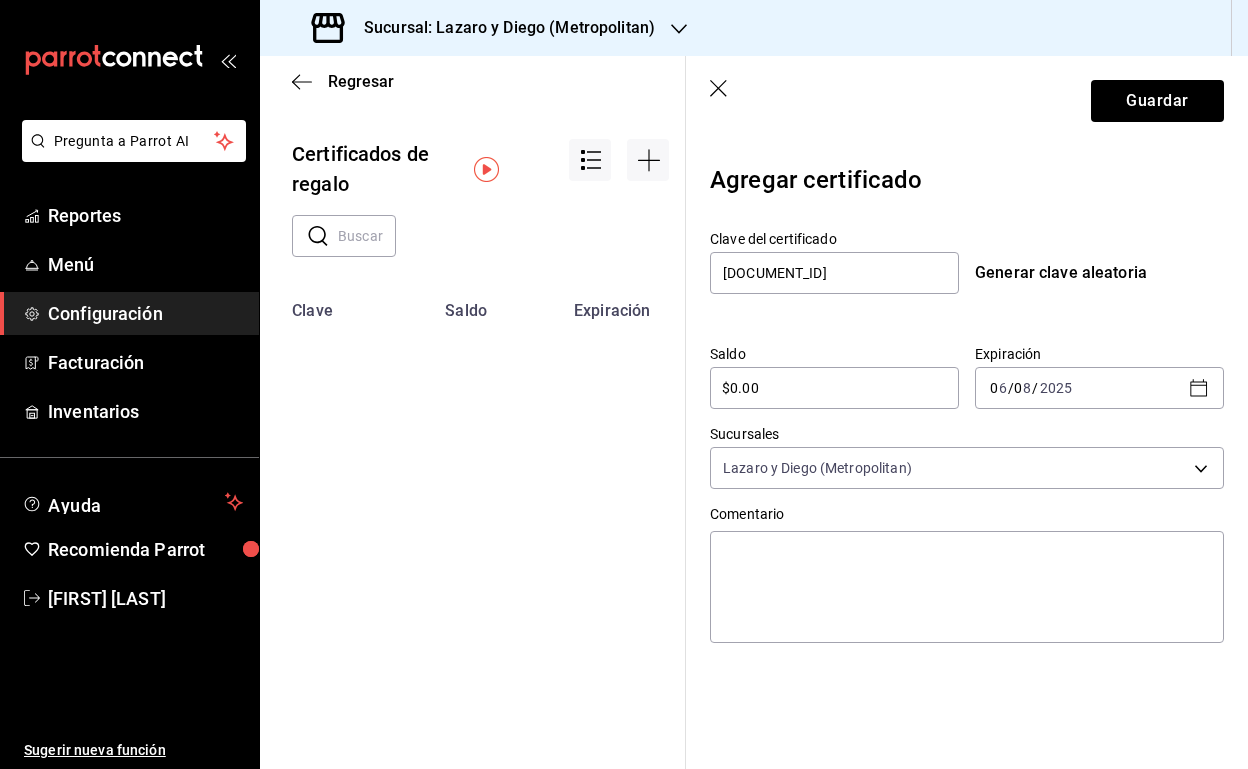 click on "$0.00" at bounding box center [834, 388] 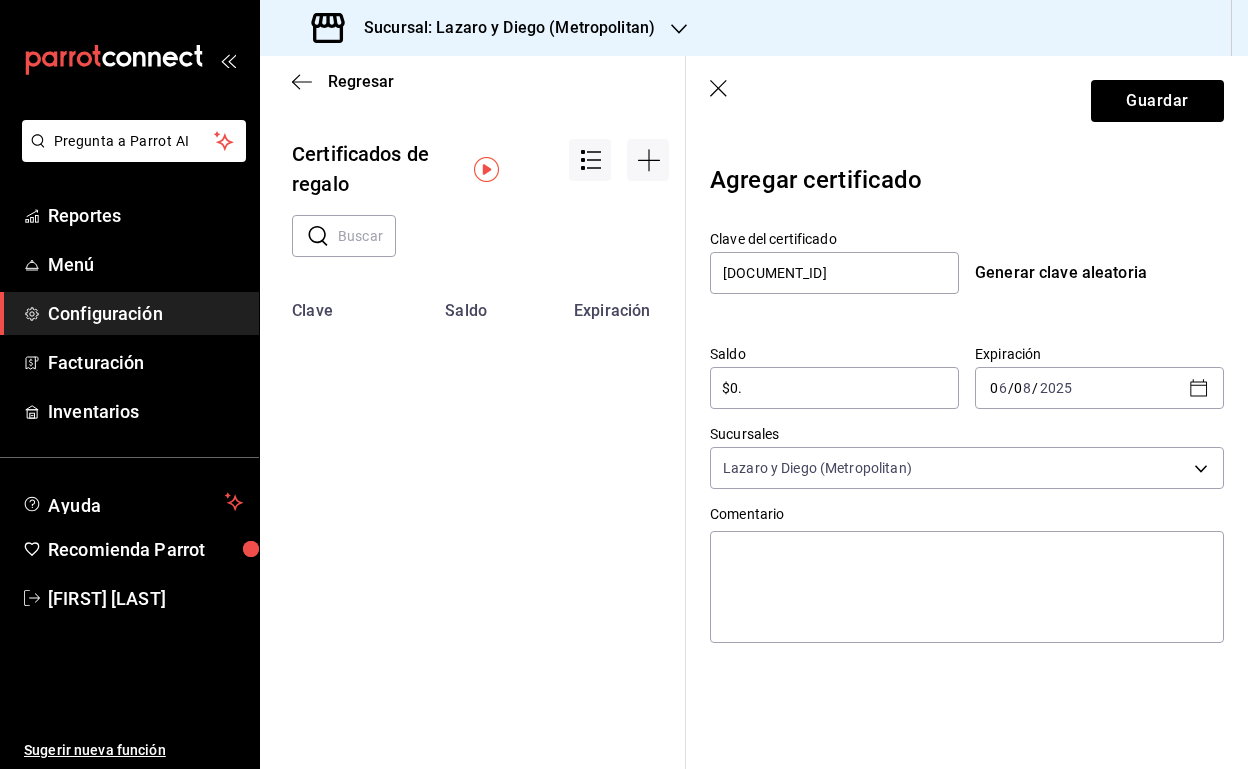 type on "$0" 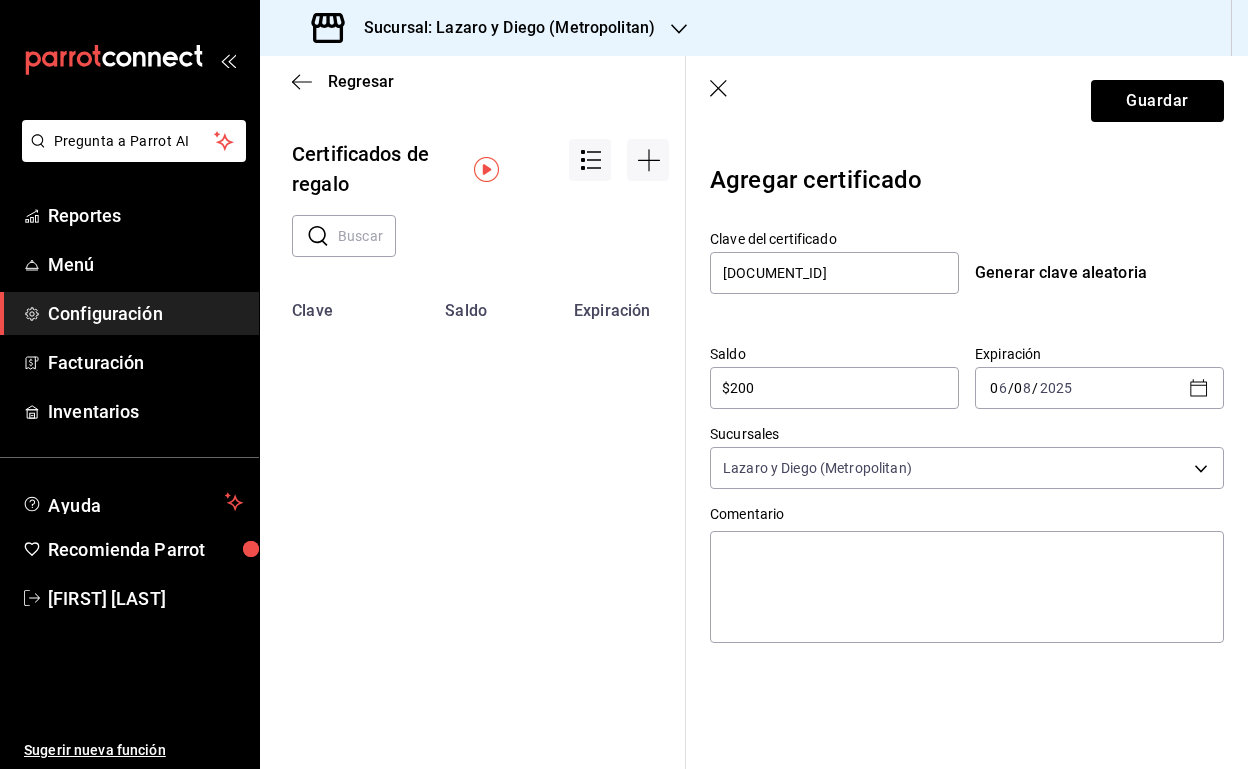 type on "$2,000" 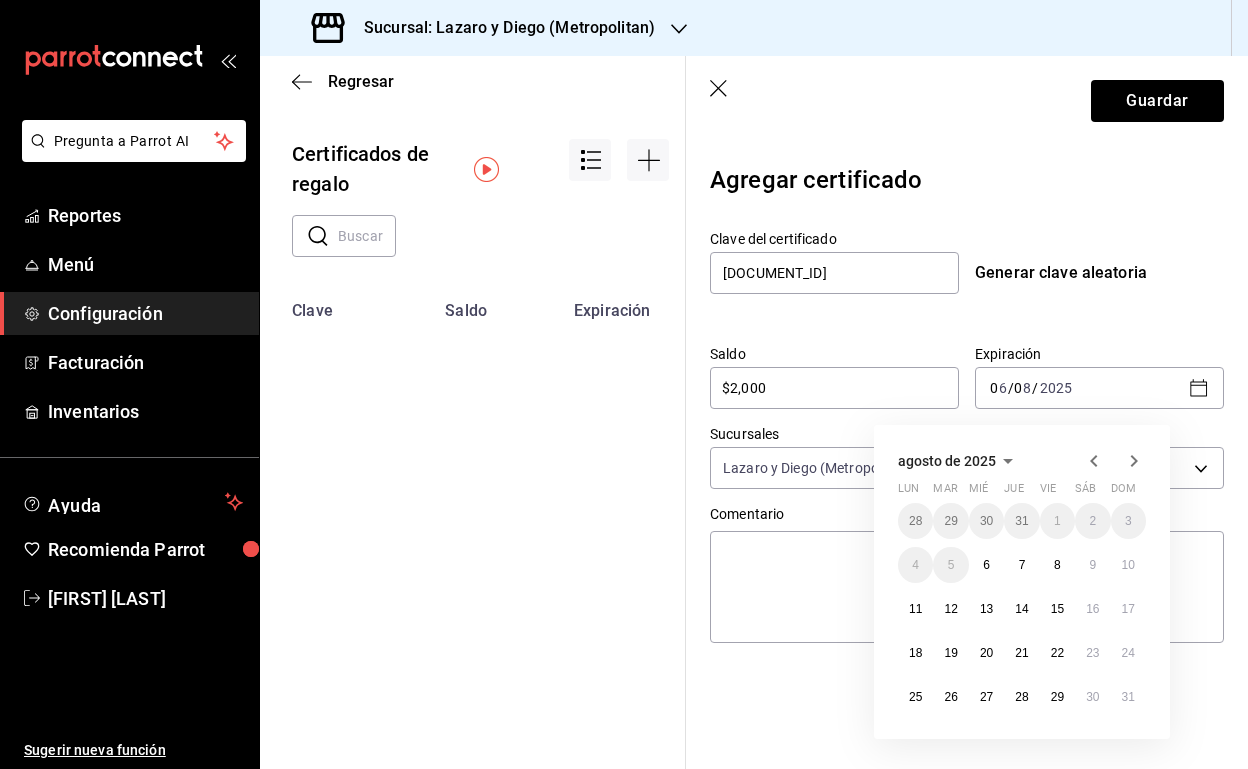 click 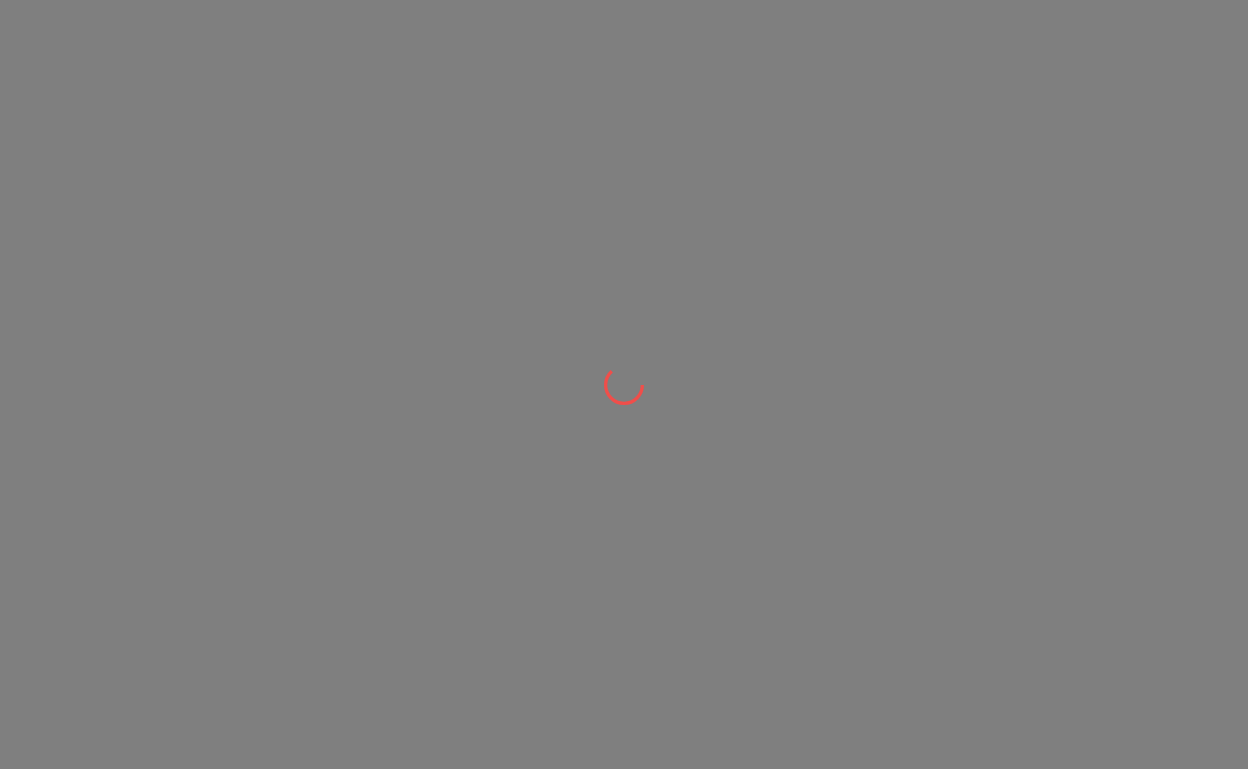scroll, scrollTop: 0, scrollLeft: 0, axis: both 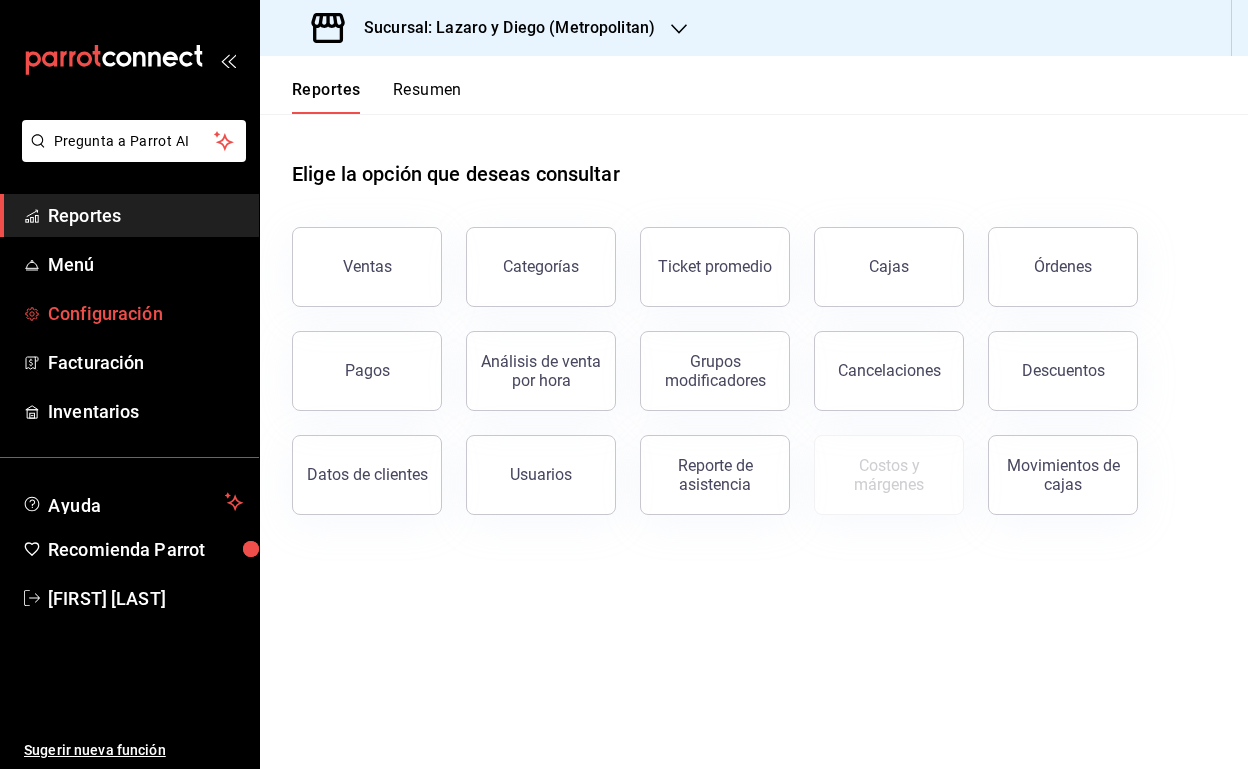 click on "Configuración" at bounding box center [145, 313] 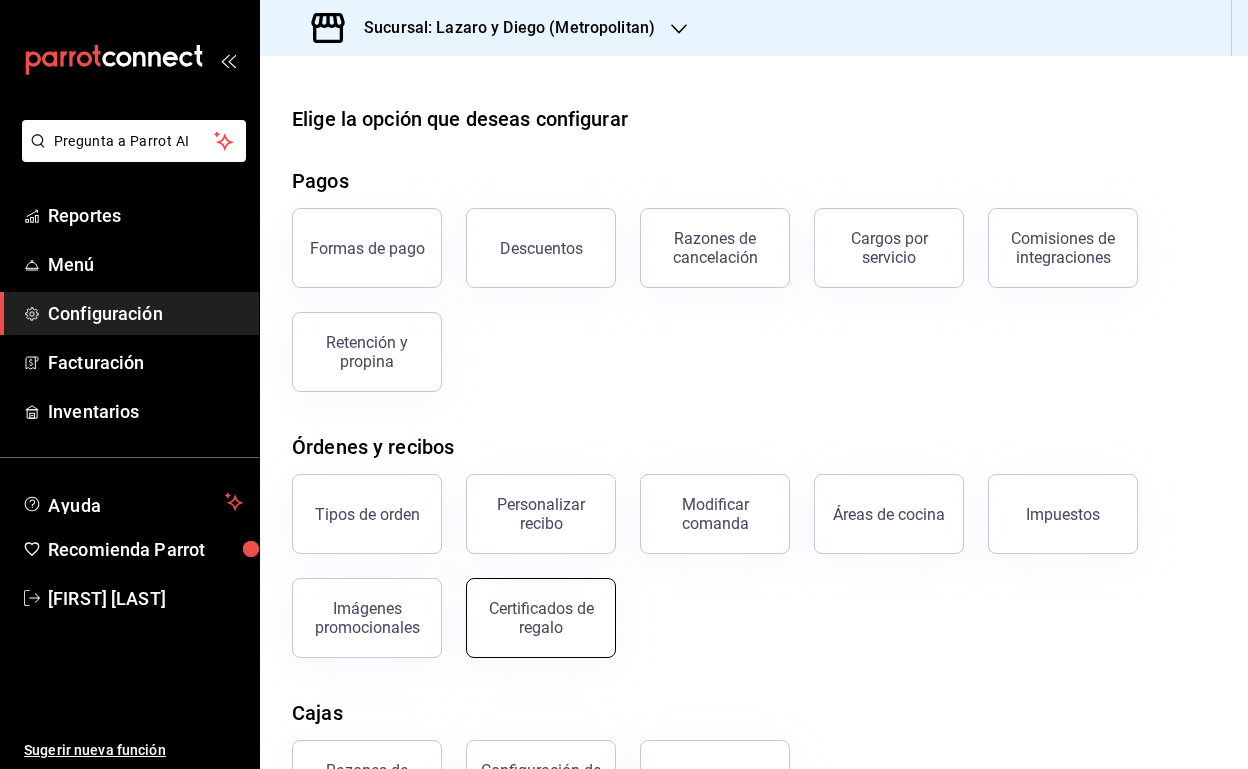 click on "Certificados de regalo" at bounding box center (541, 618) 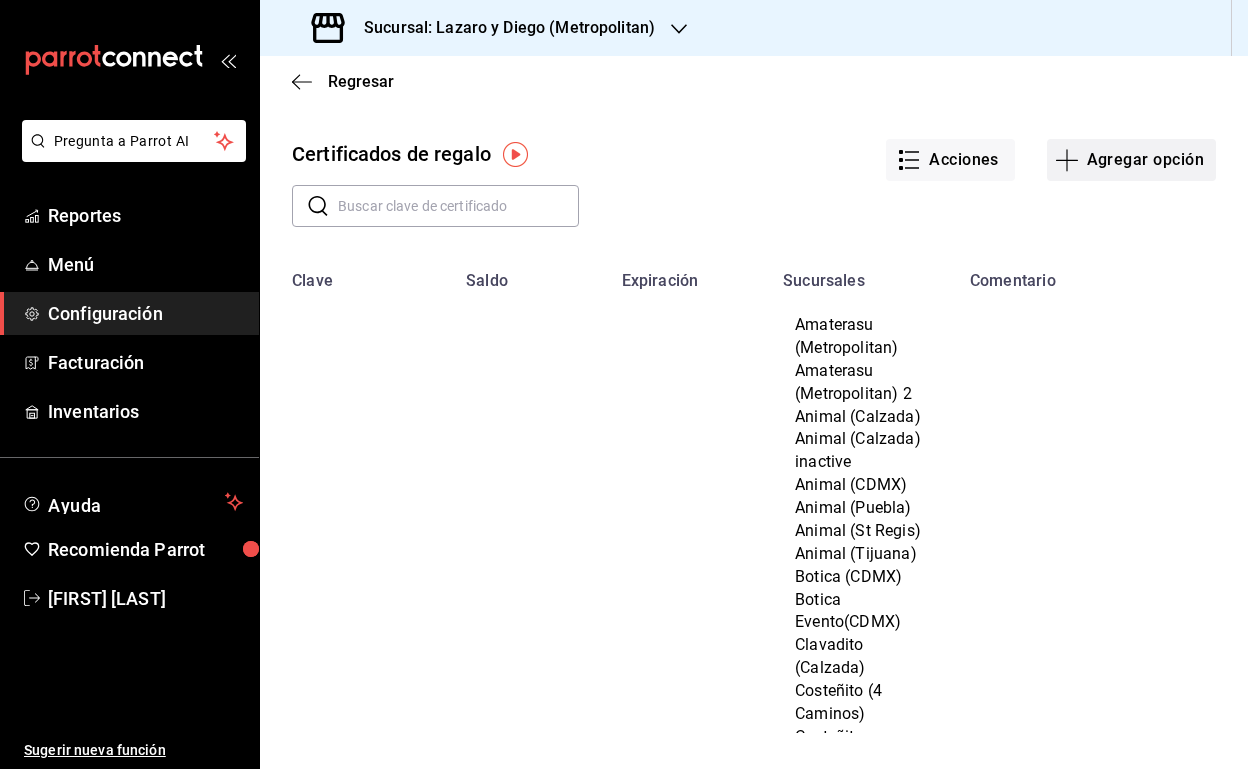 click on "Agregar opción" at bounding box center (1131, 160) 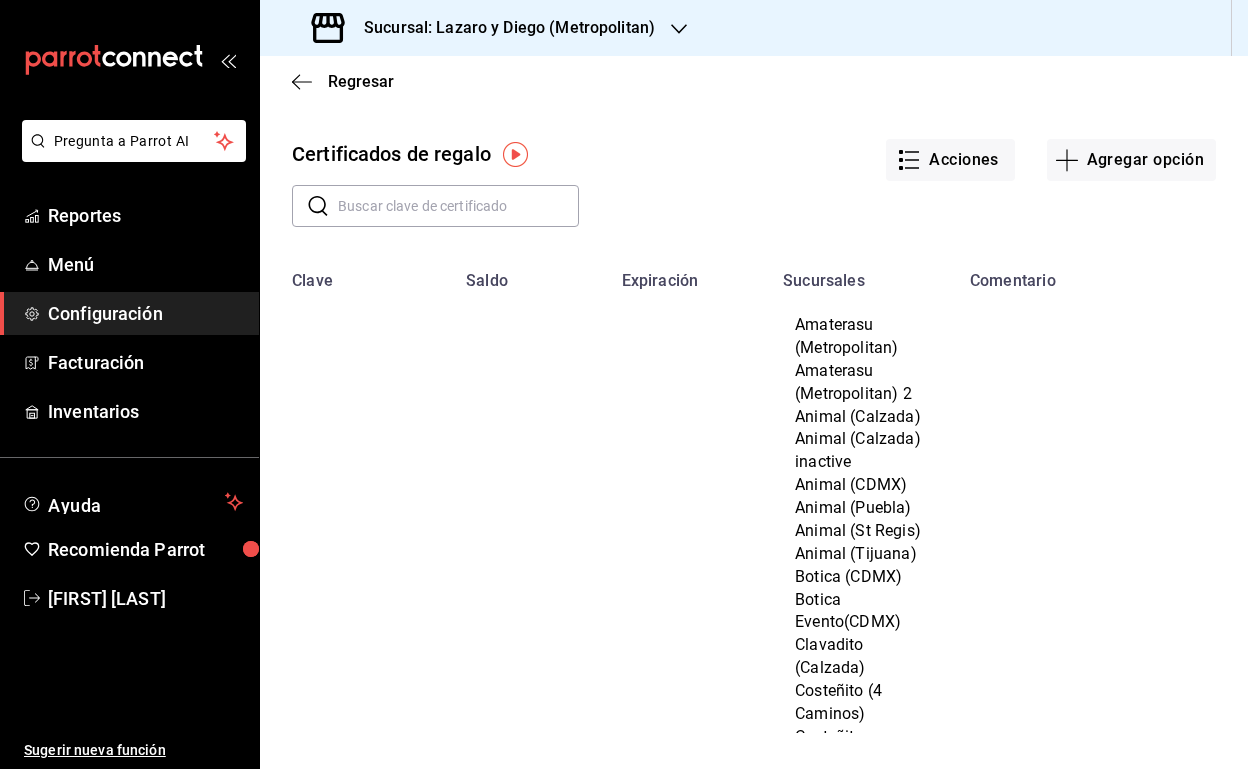 type on "$0.00" 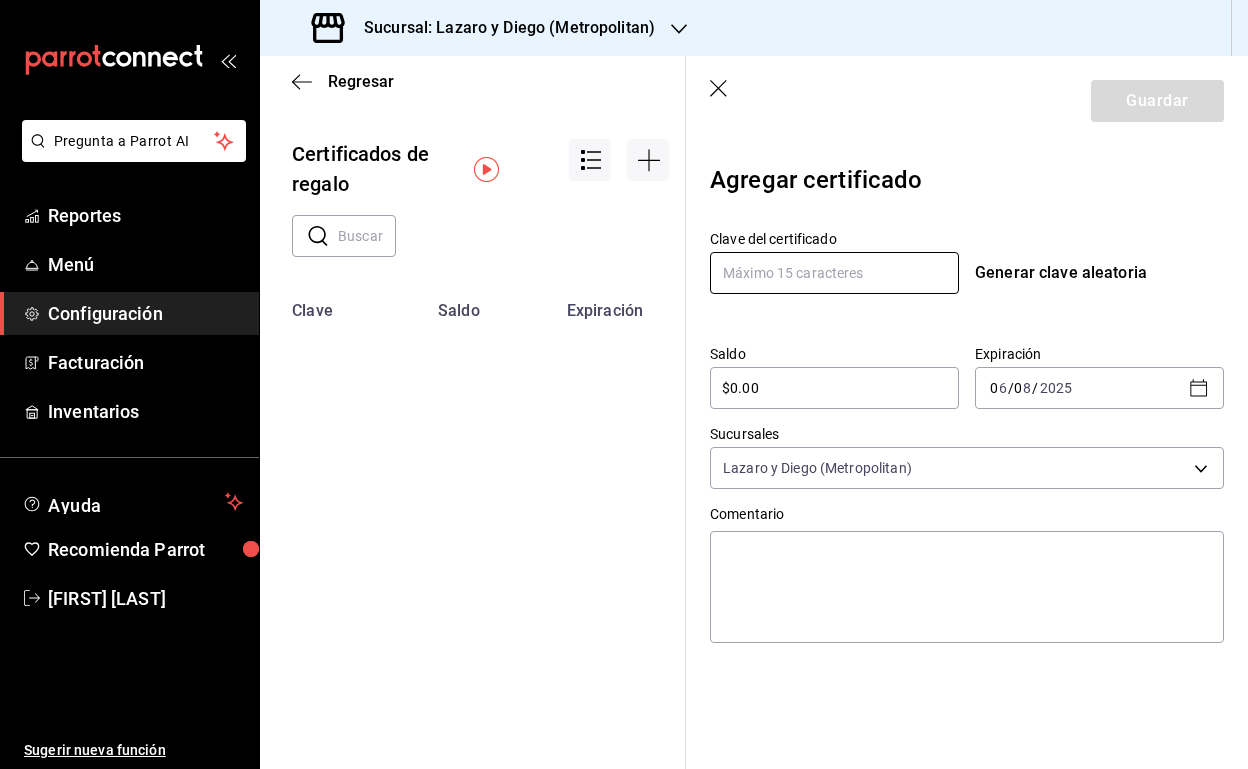 click at bounding box center (834, 273) 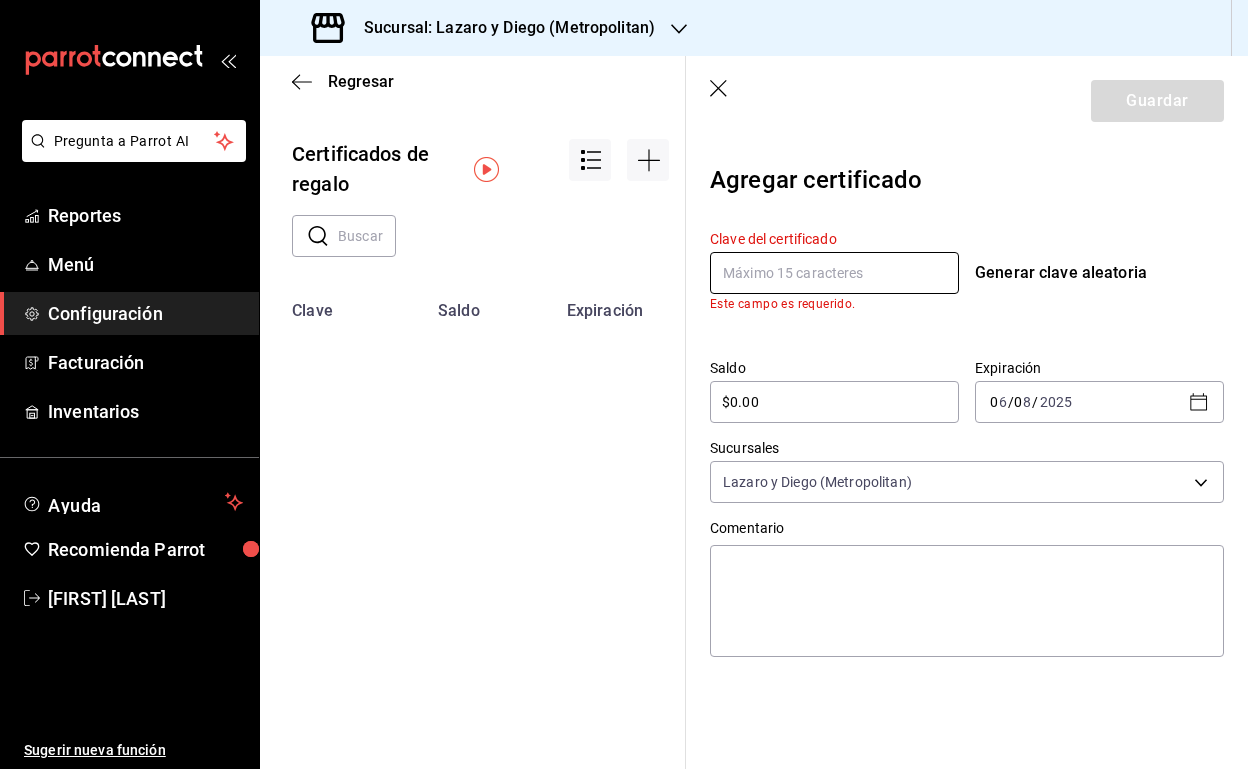 paste on "[ID]" 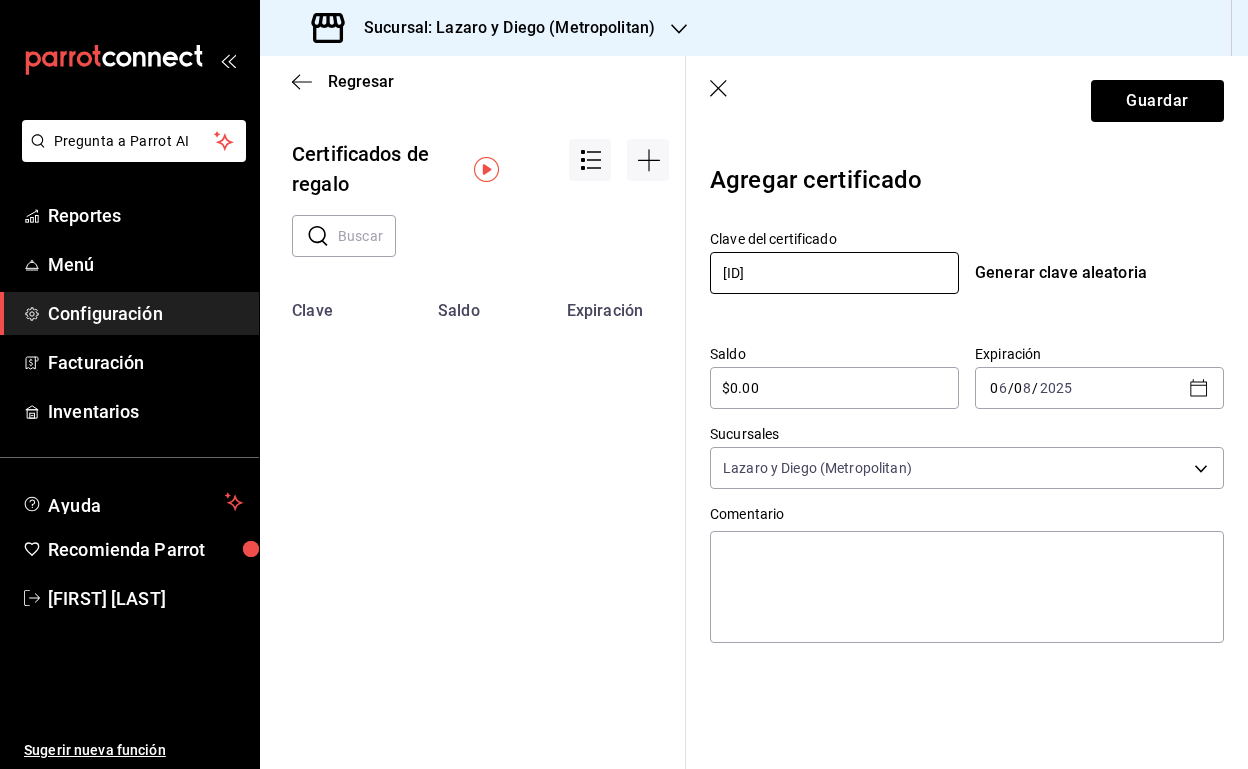 type on "[ID]" 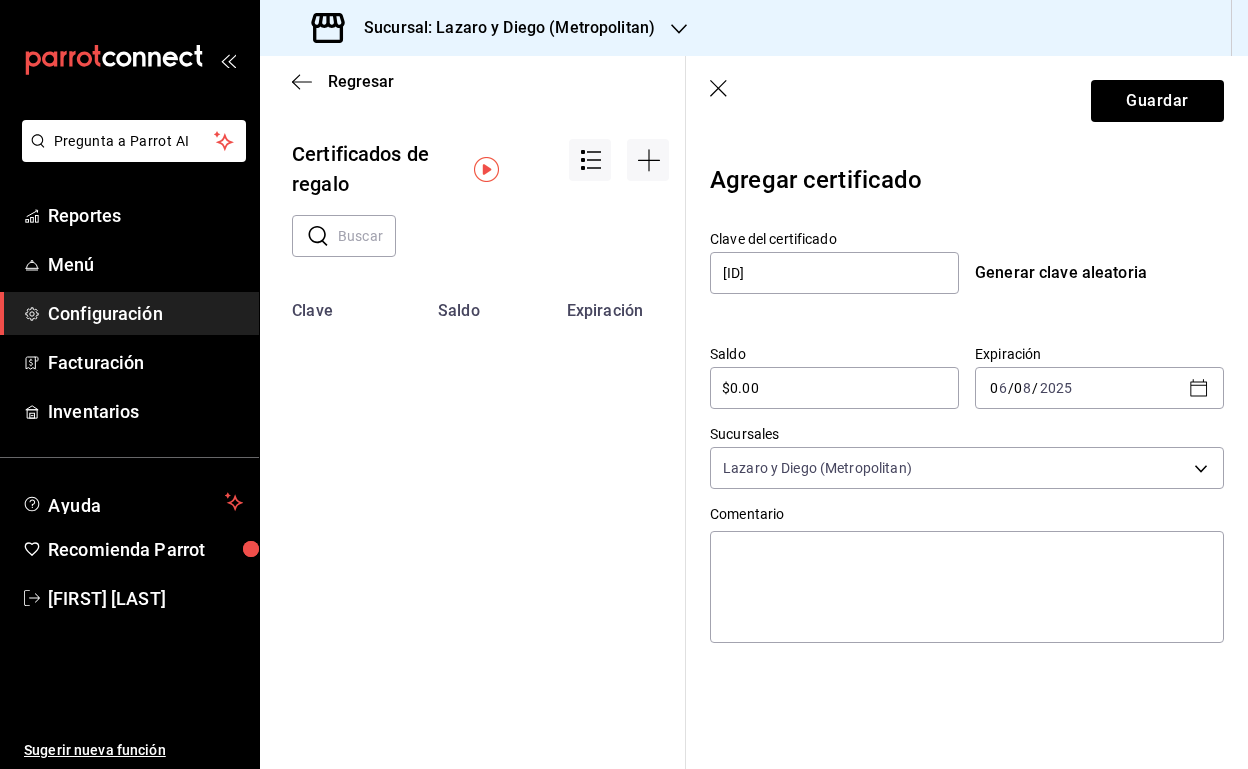 click on "$0.00" at bounding box center (834, 388) 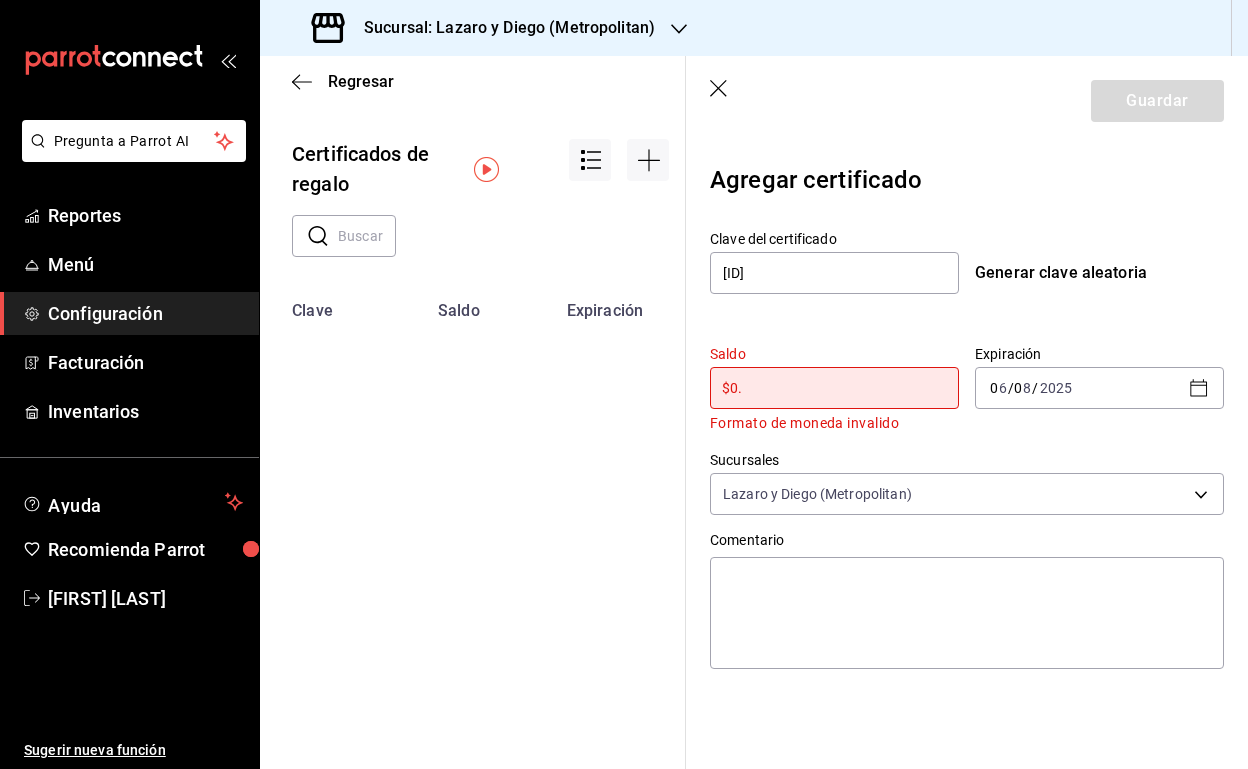 type on "$0" 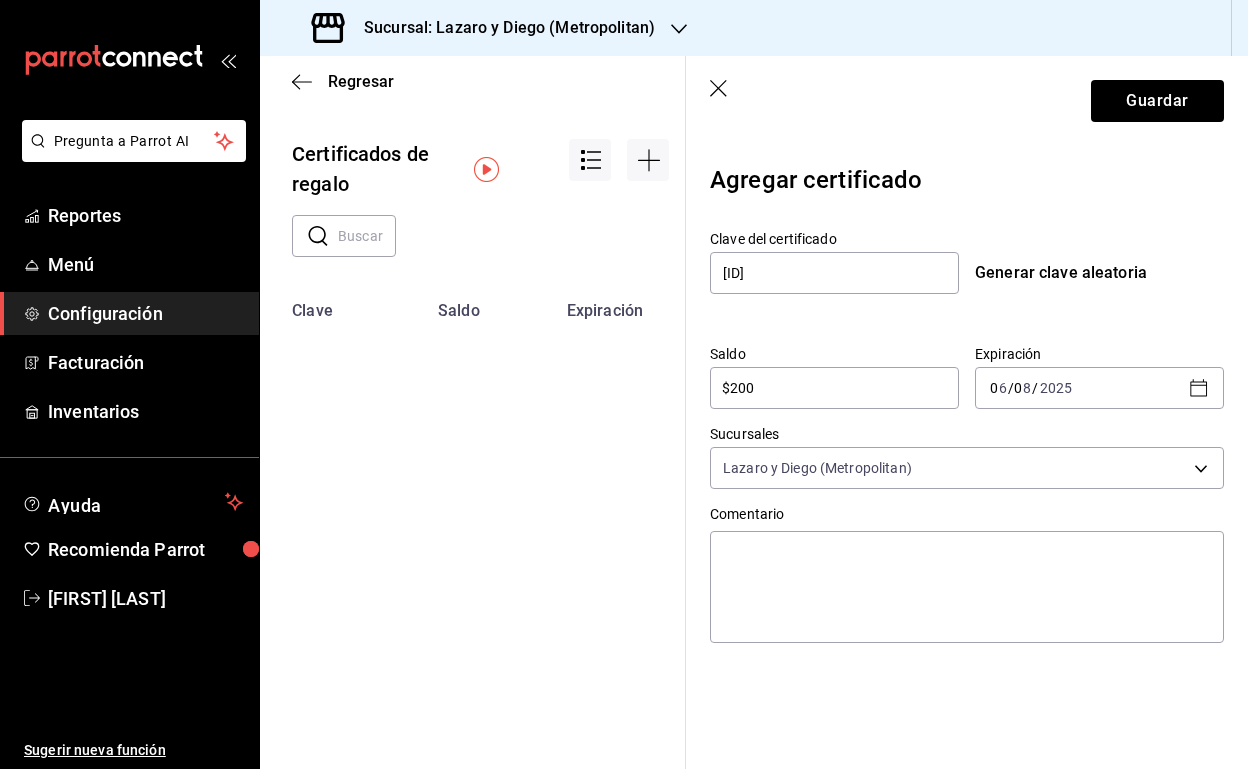 type on "$2,000" 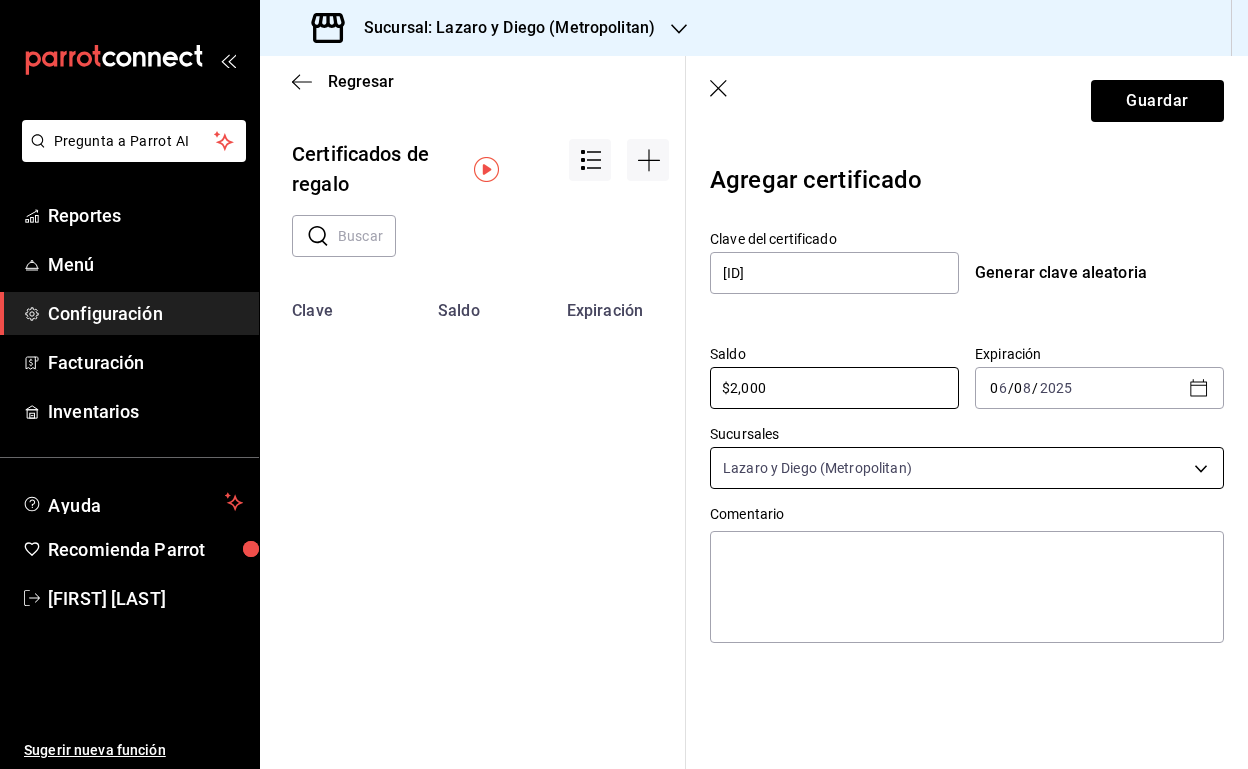 click on "Pregunta a Parrot AI Reportes   Menú   Configuración   Facturación   Inventarios   Ayuda Recomienda Parrot   Marylolis Sahagun   Sugerir nueva función   Sucursal: Lazaro y Diego (Metropolitan) Regresar Certificados de regalo ​ ​ Clave Saldo Expiración Sucursales Comentario PR23GC00187 $2,000.00 01/01/2030 Federico Hinojosa PR23GC00186 $2,000.00 01/01/2030 Pau Bremer PR23GC00185 $2,000.00 01/01/2030 Mayela Gayol PR23GC00184 $2,000.00 01/01/2030 Olaya Guajardo PR23GC00183 $2,000.00 01/01/2030 David Zárate PR23GC00182 $2,000.00 01/01/2030 Charito Zendejas EMPL23GC874 $800.00 01/01/2030 COMEDOR METROPOLITAN EMPL23GC873 $1,500.00 01/01/2030 BOTICA EMPL23GC872 $1,500.00 01/01/2030 SKY BAR EMPL23GC871 $1,500.00 01/01/2030 ICHIKANI ARTZ EMPL23GC870 $1,500.00 01/01/2030 AMATERASU EMPL23GC869 $1,500.00 01/01/2030 AMATERASU EMPL23GC868 $2,000.00 01/01/2030 MOCHOMOS CANCUN EMPL23GC867 $1,500.00 01/01/2030 ICHIKANI ARCOS EMPL23GC866 $1,500.00 01/01/2030 TIGRE METROPOLITAN EMPL23GC865 $1,500.00 01/01/2030 MILK 0" at bounding box center [624, 384] 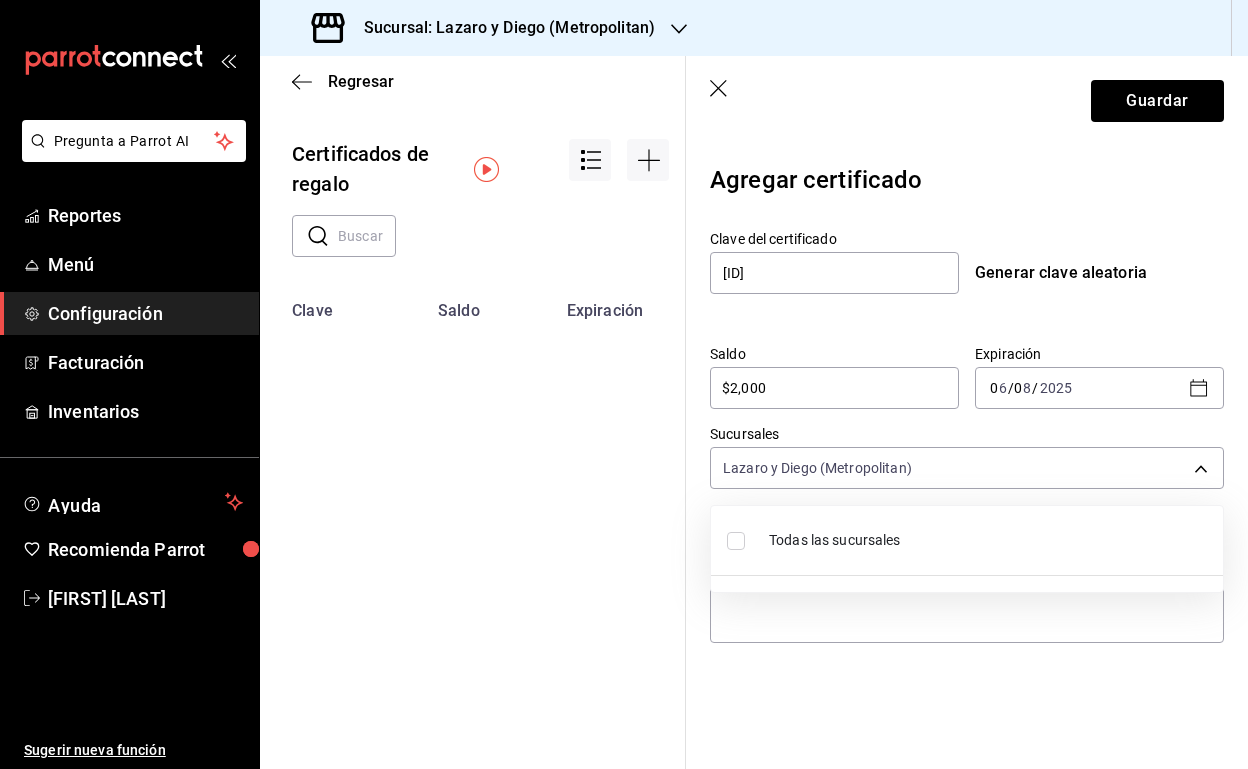 click at bounding box center (624, 384) 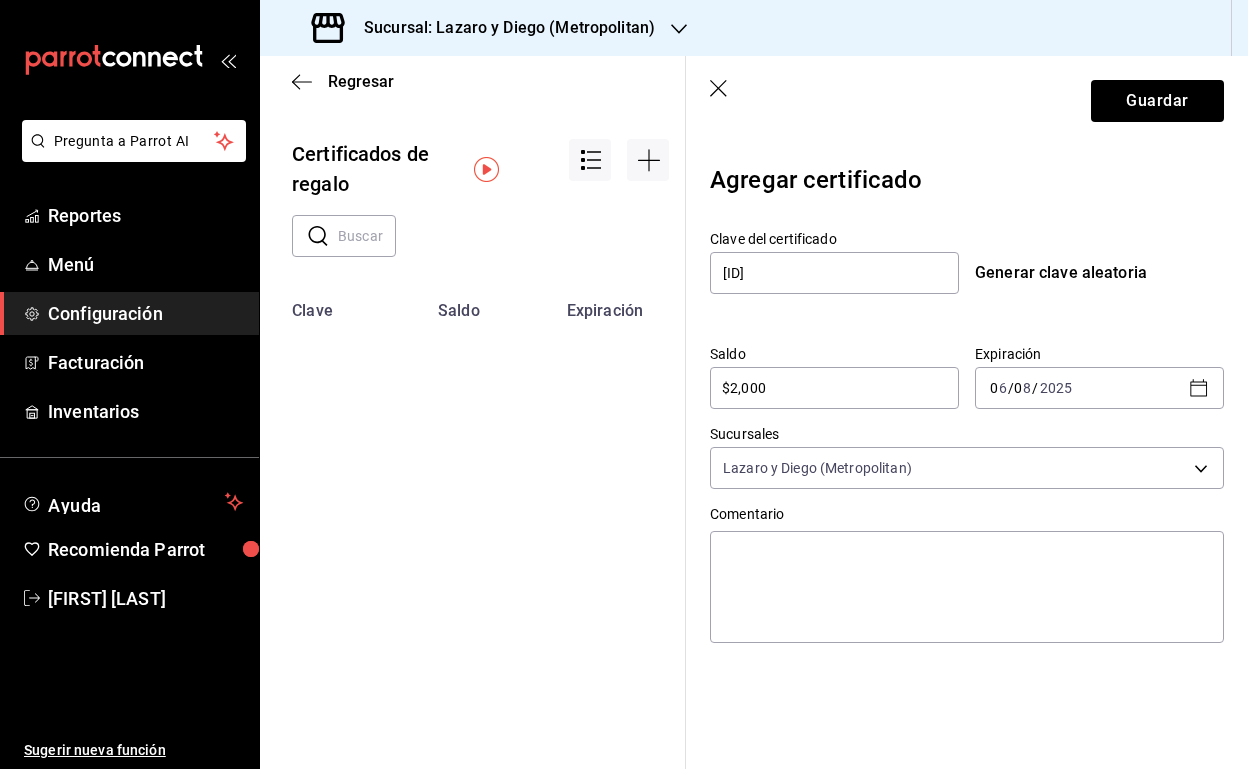 click 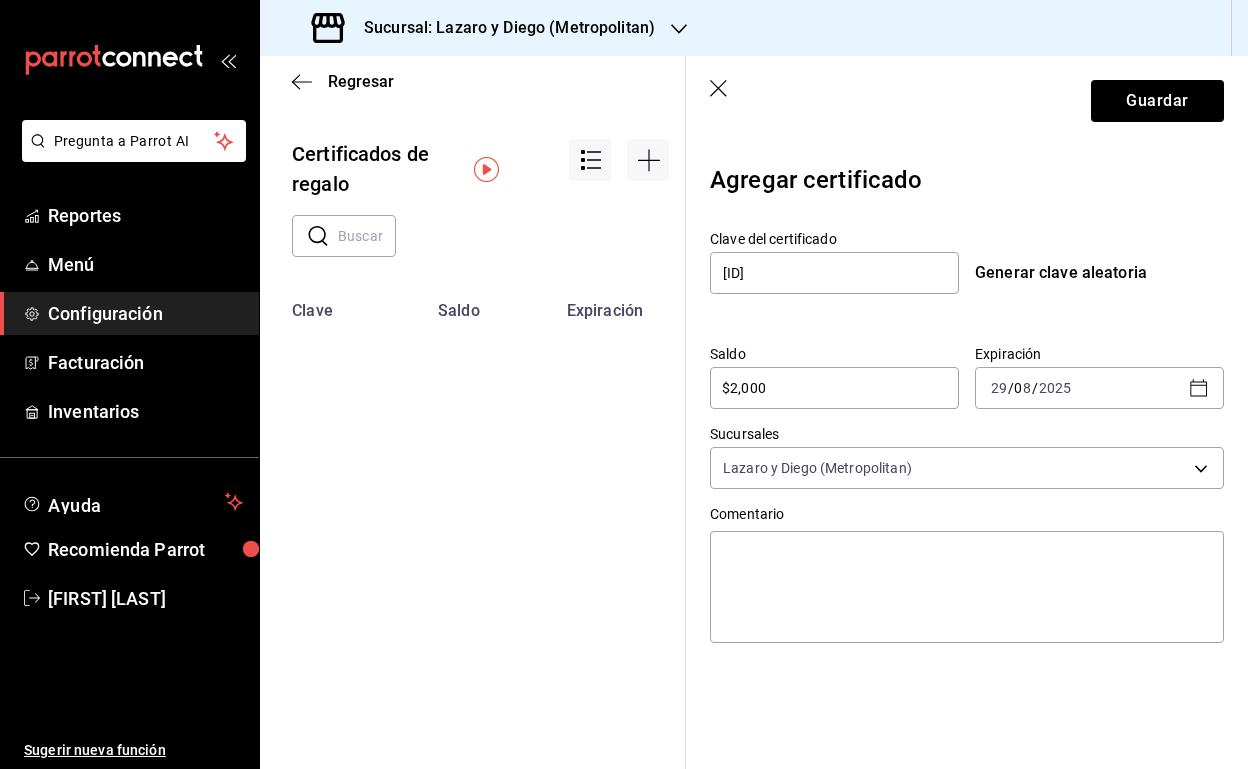 click 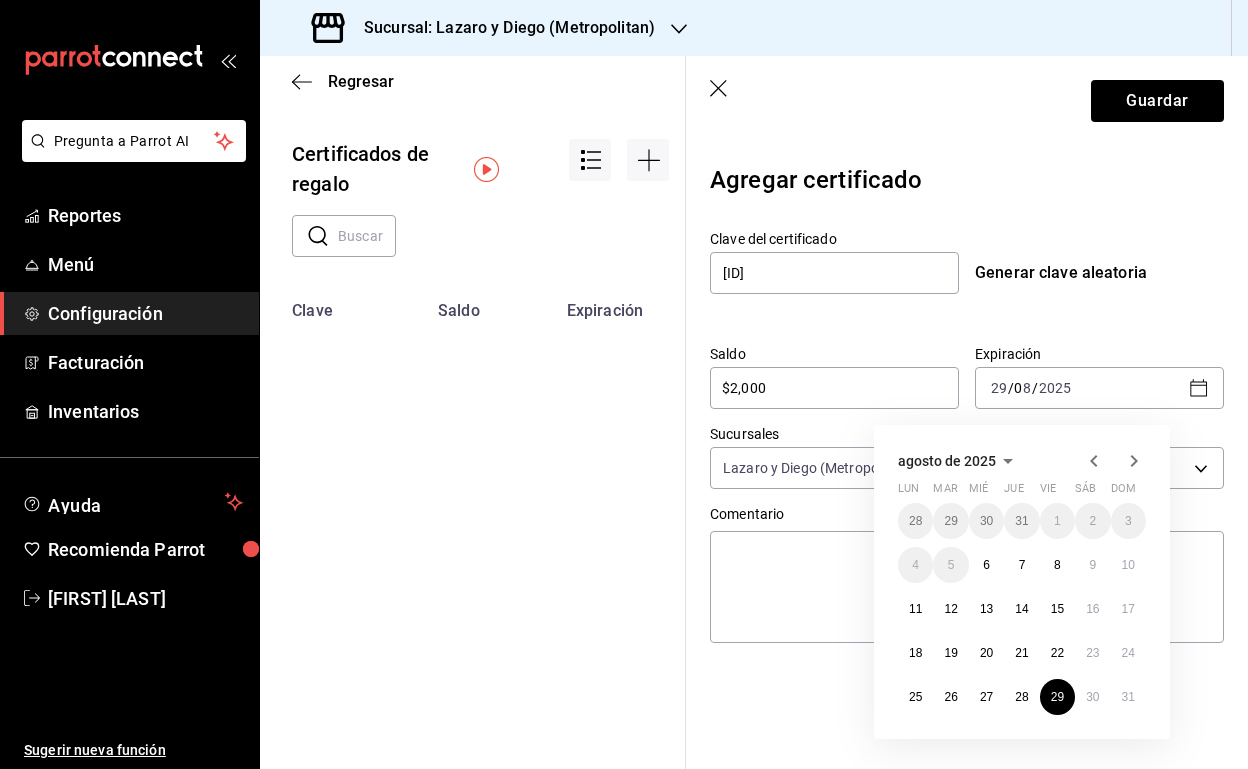 click 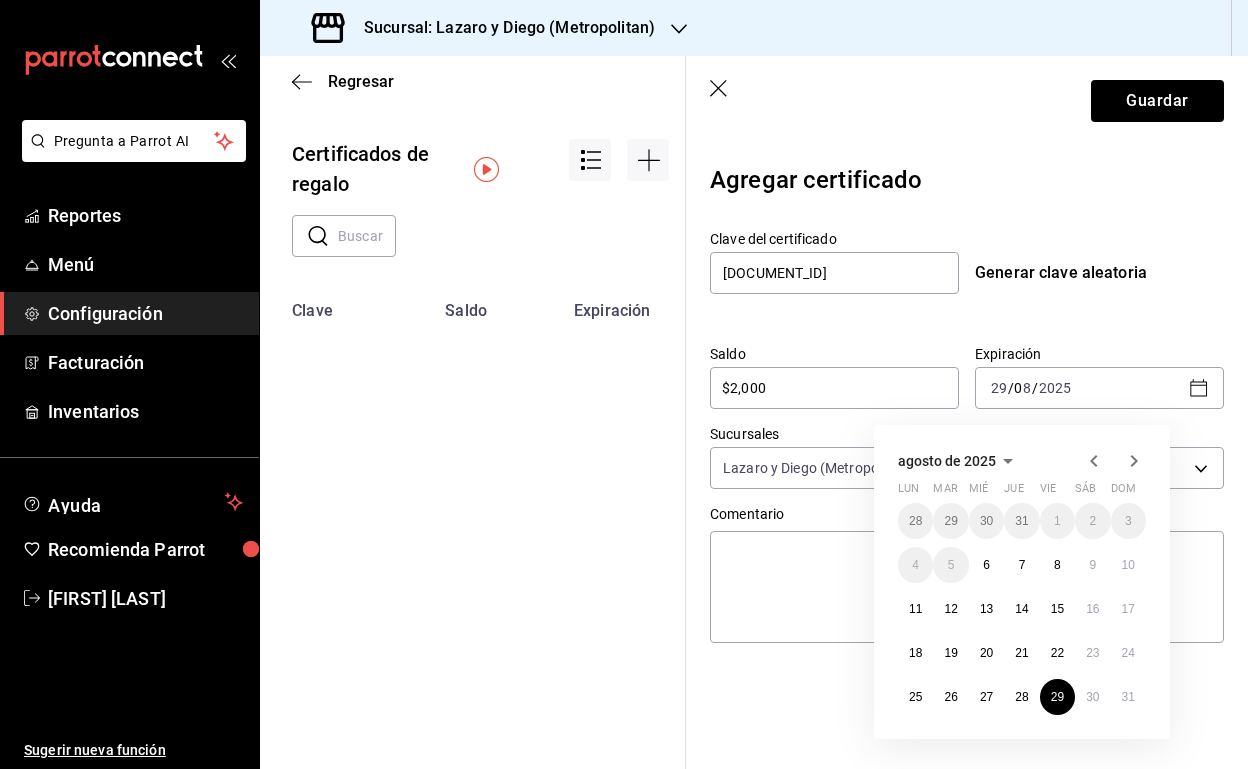 scroll, scrollTop: 0, scrollLeft: 0, axis: both 